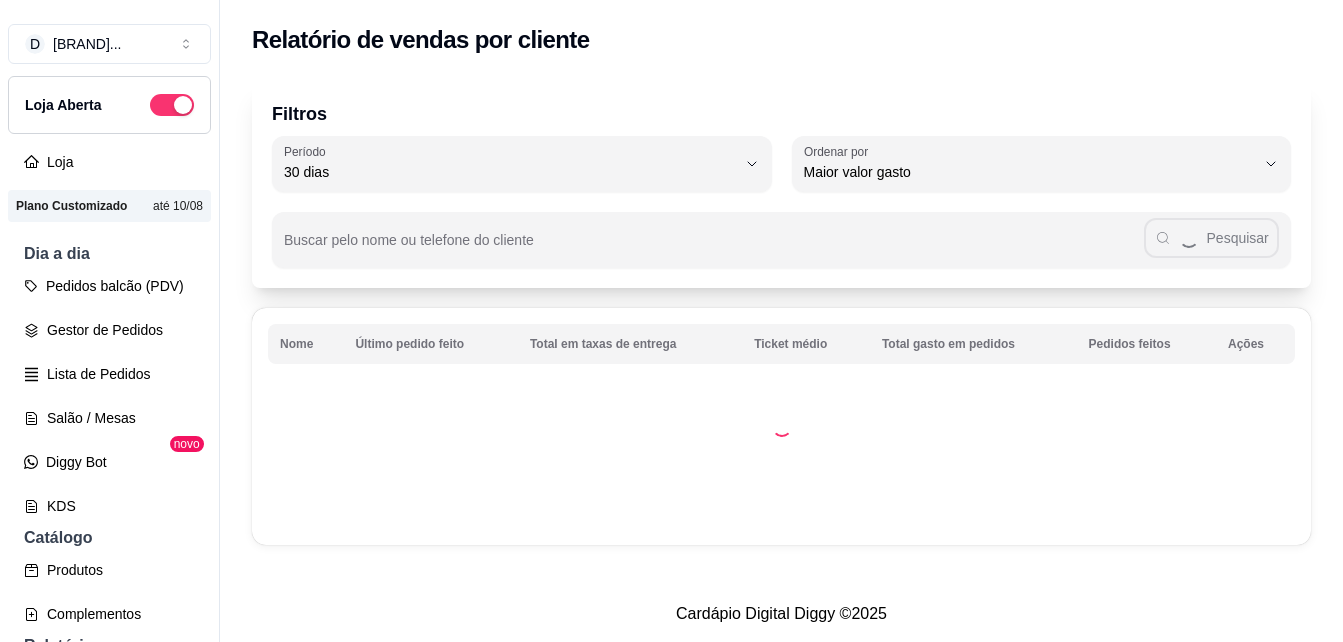 select on "30" 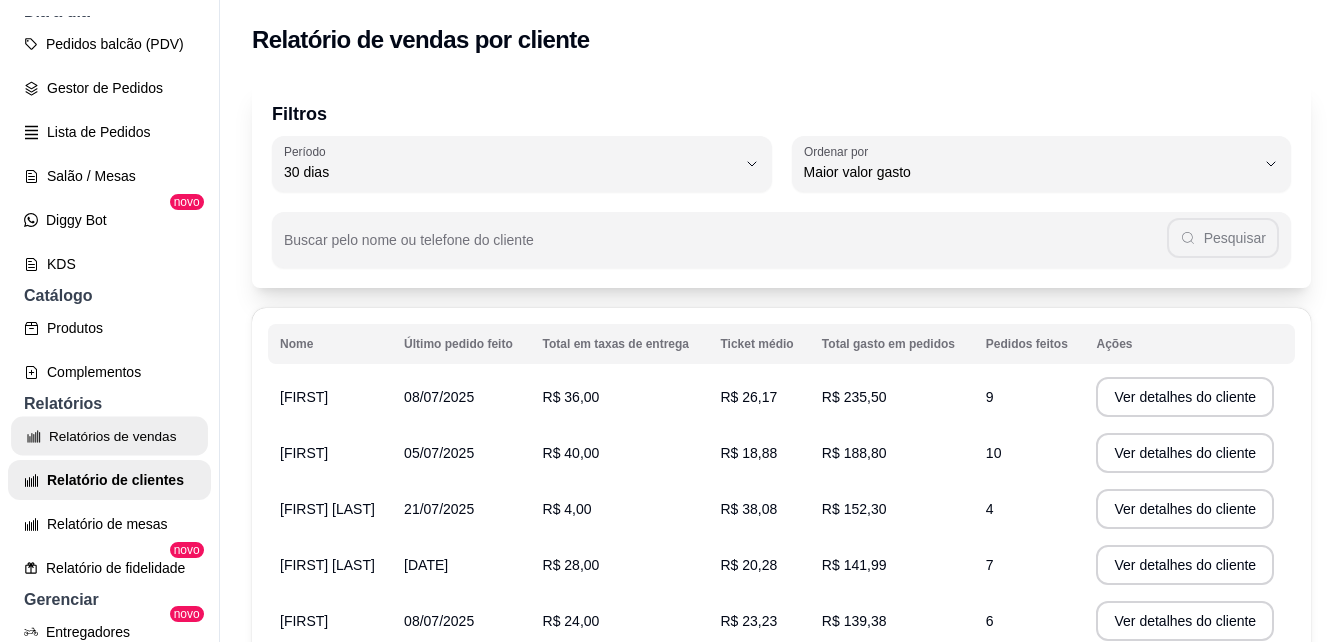 click on "Relatórios de vendas" at bounding box center (109, 436) 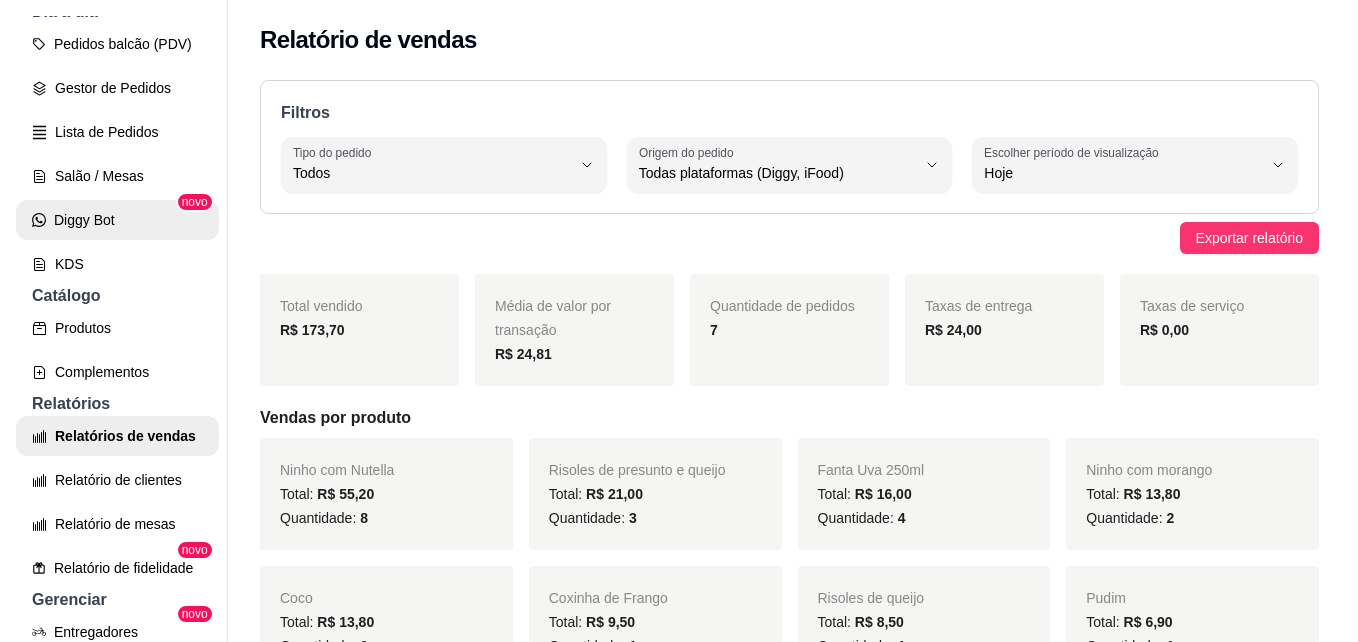 scroll, scrollTop: 0, scrollLeft: 0, axis: both 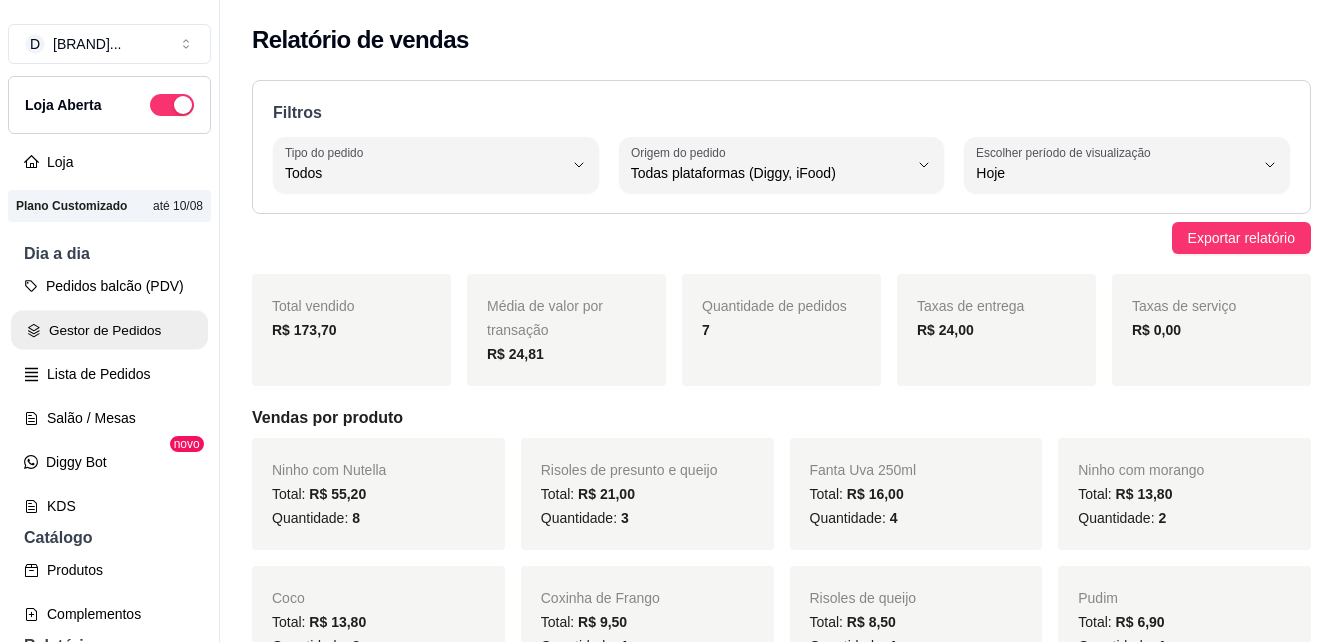 click on "Gestor de Pedidos" at bounding box center (109, 330) 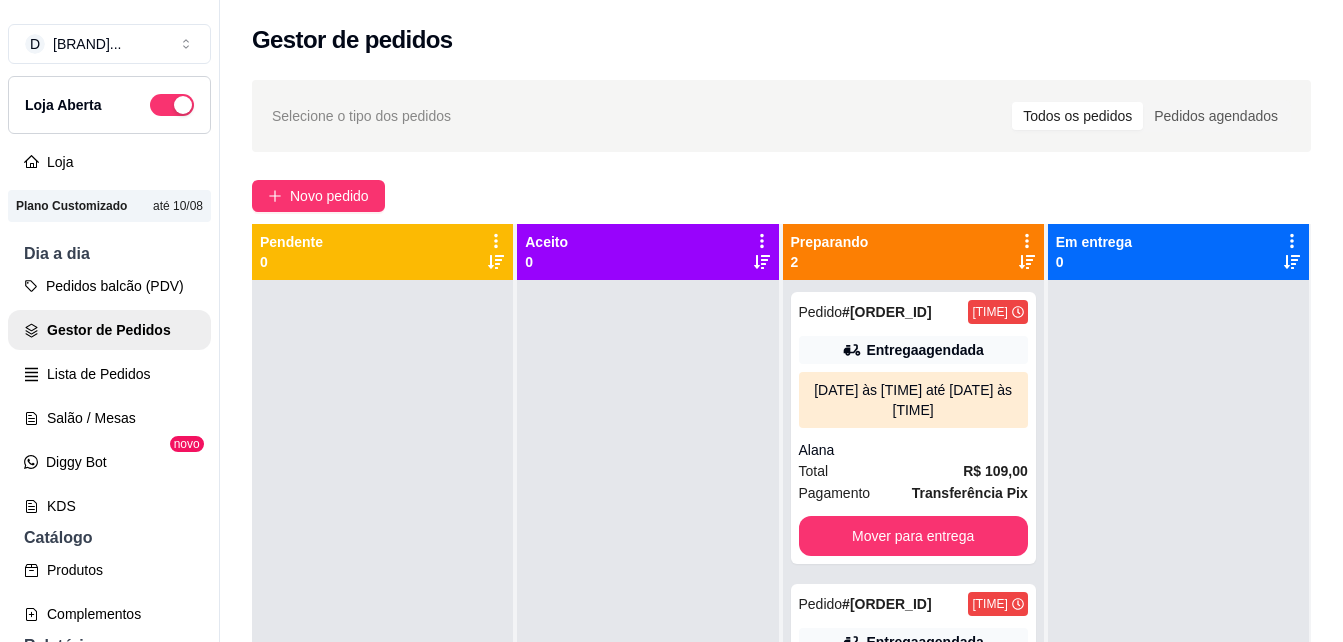 click on "Gestor de Pedidos" at bounding box center [109, 330] 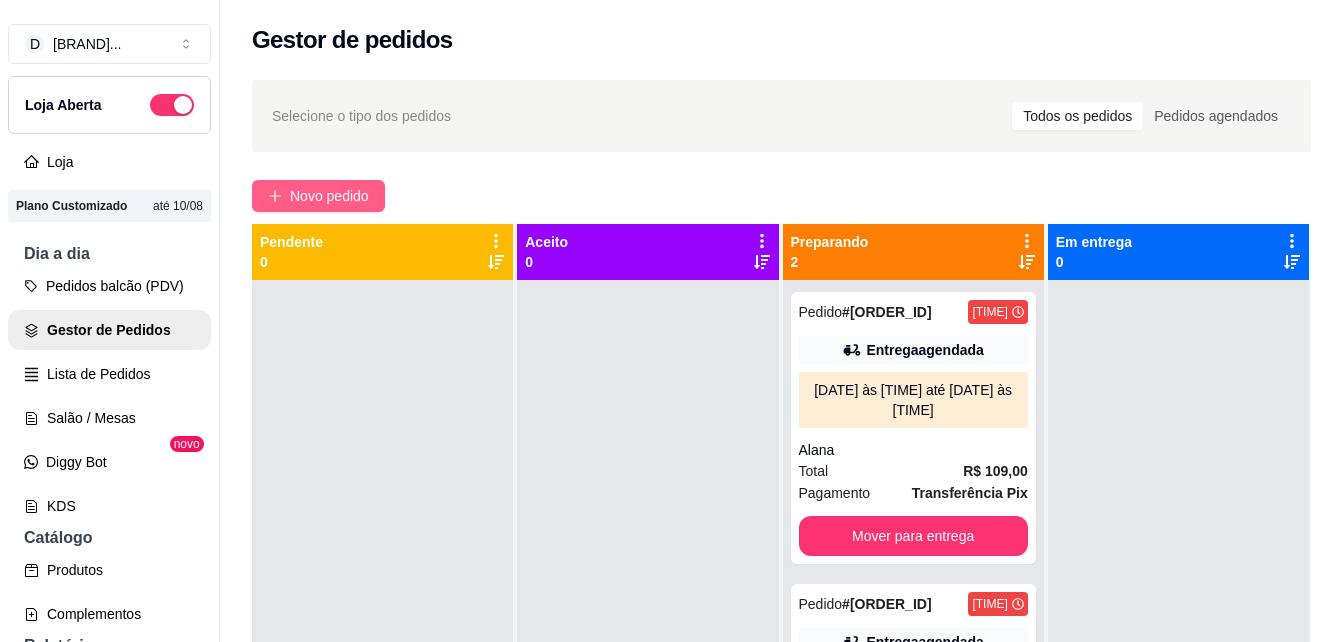 click on "Novo pedido" at bounding box center [329, 196] 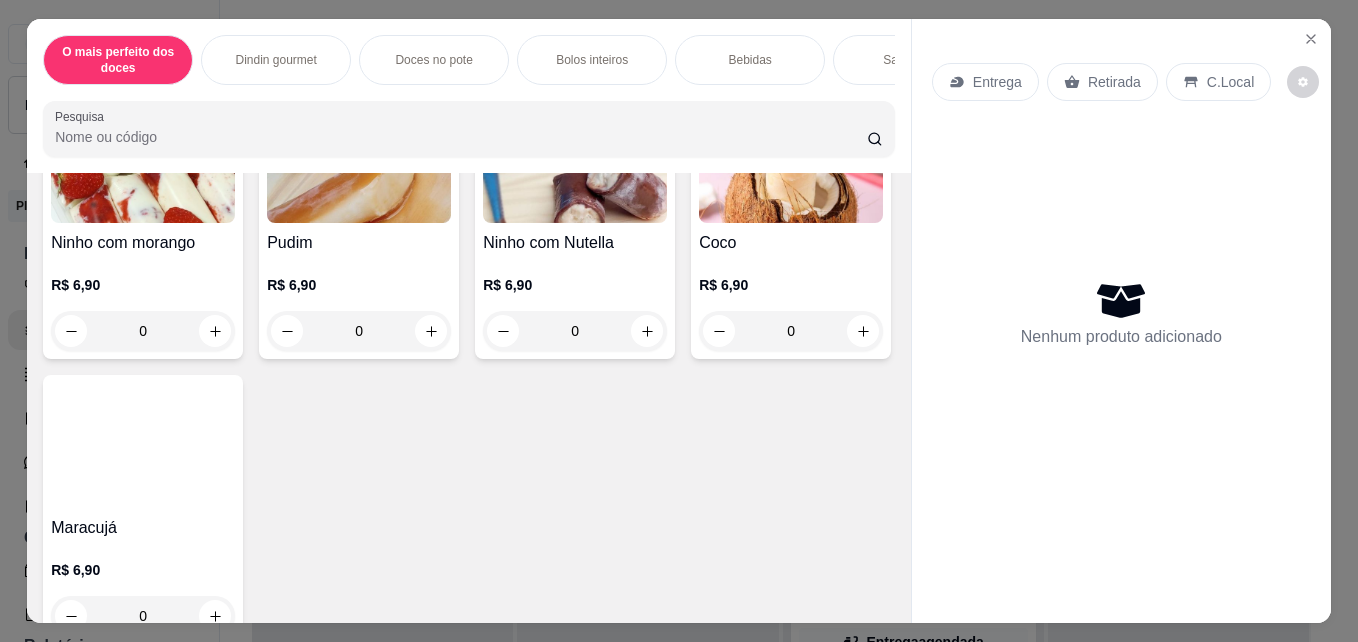 scroll, scrollTop: 550, scrollLeft: 0, axis: vertical 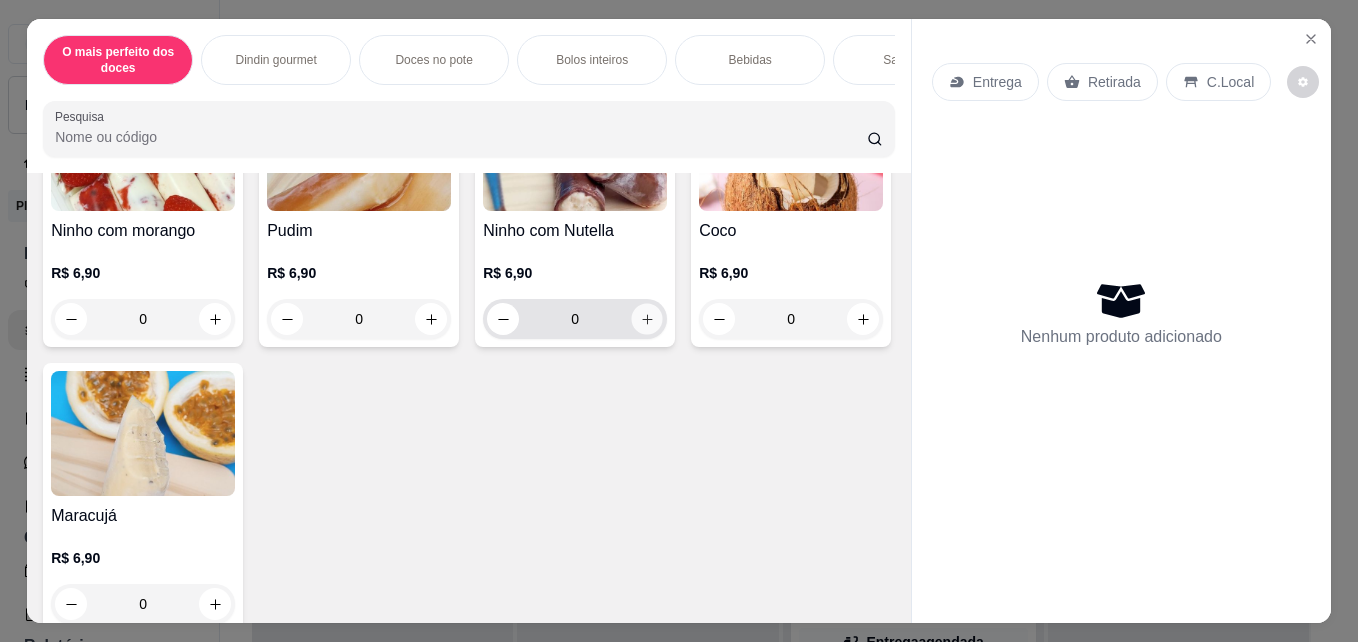 click 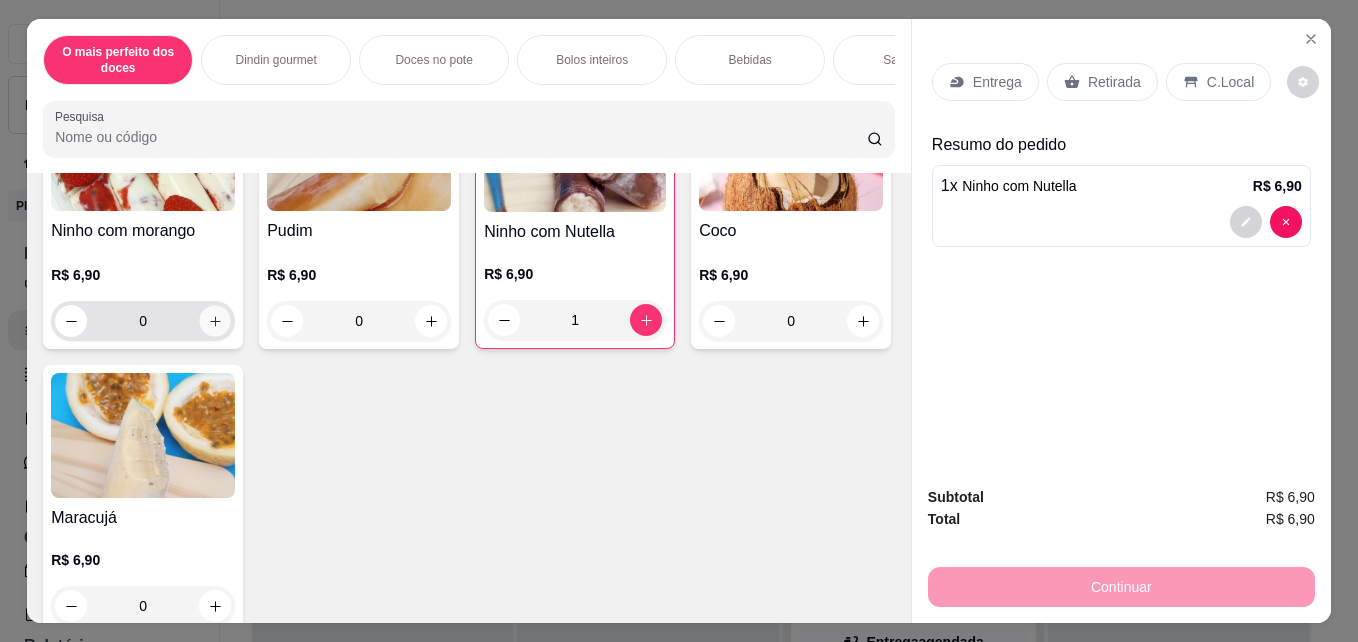 click 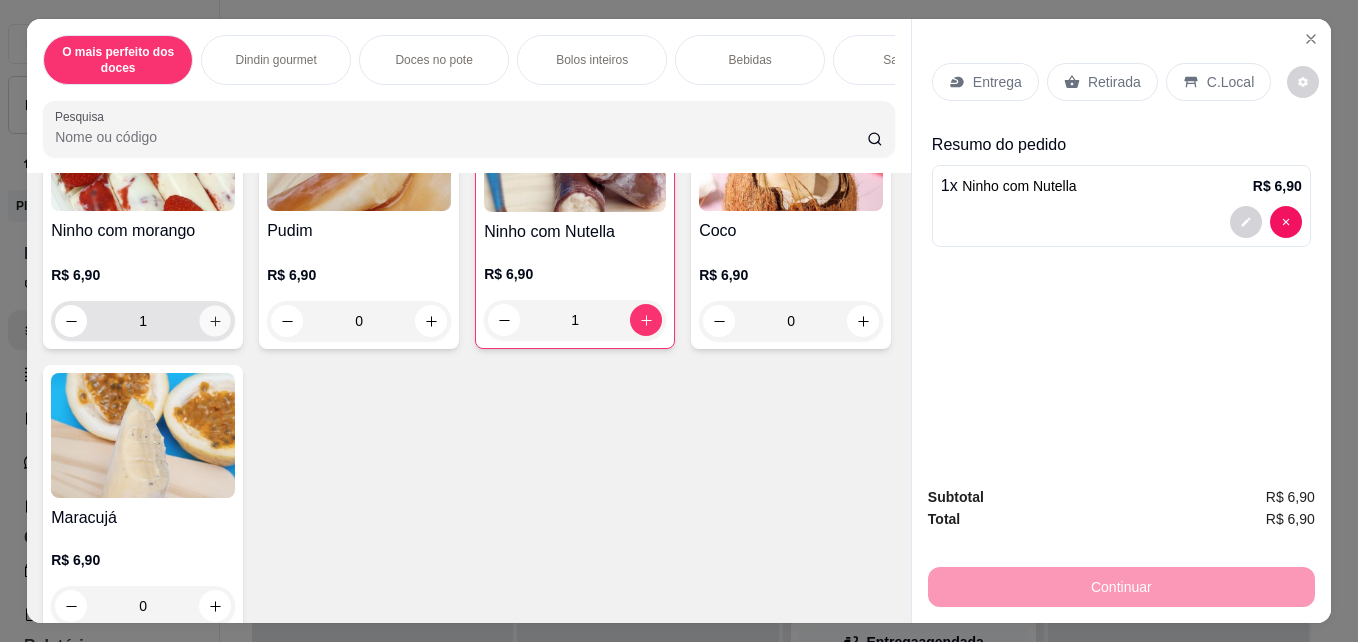 scroll, scrollTop: 551, scrollLeft: 0, axis: vertical 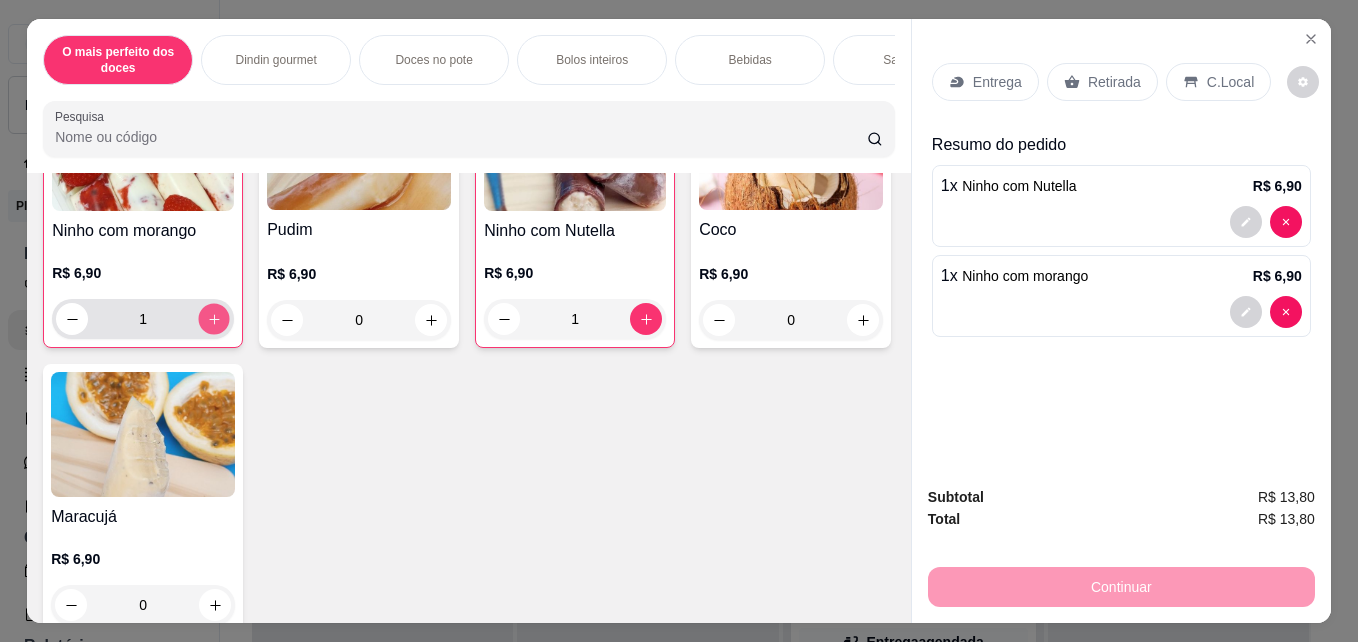 click 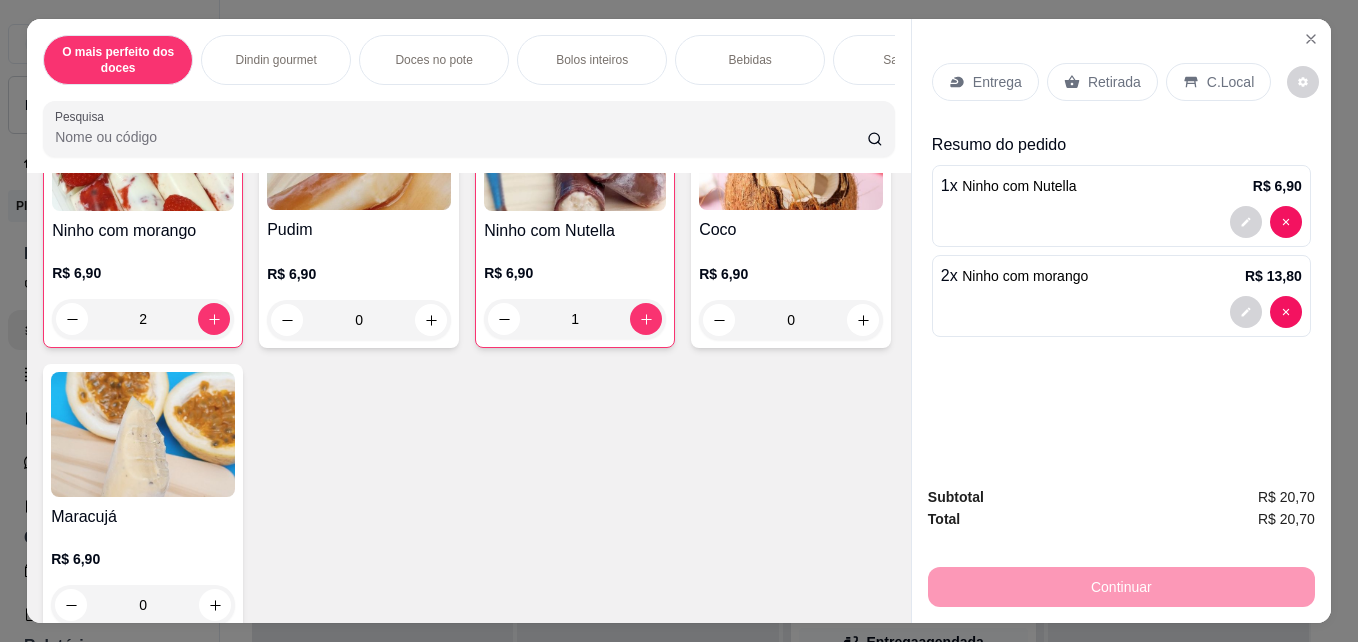 click on "Retirada" at bounding box center [1102, 82] 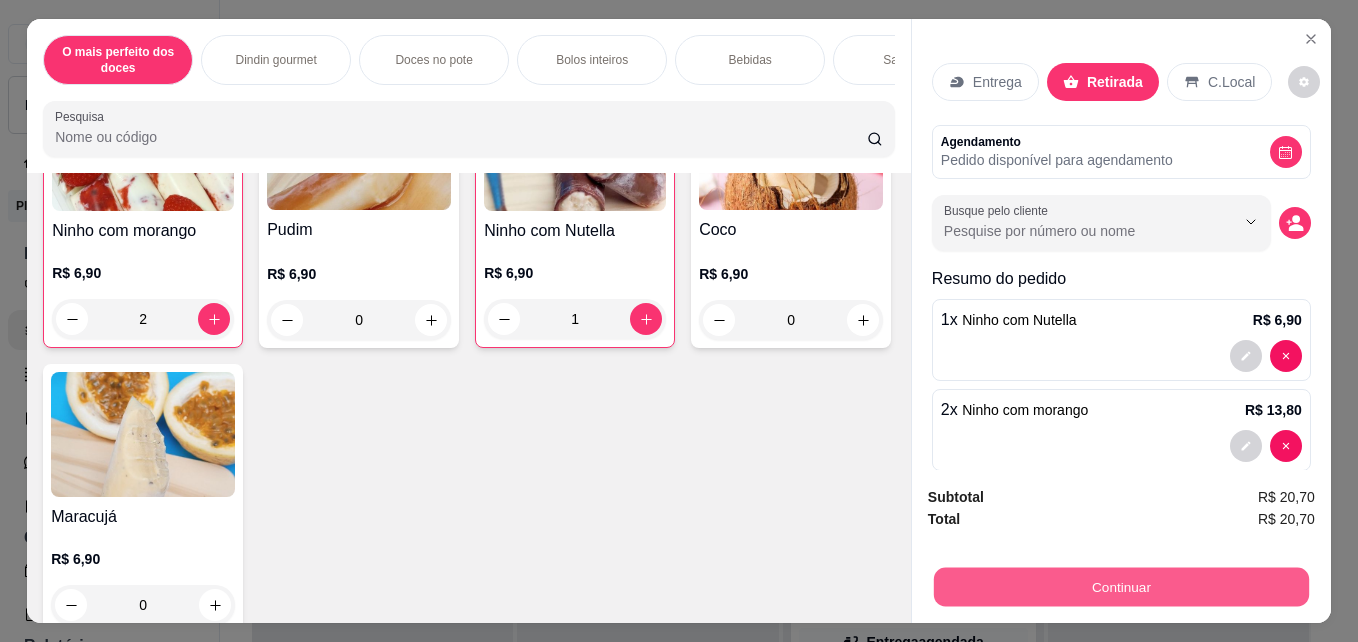click on "Continuar" at bounding box center (1121, 586) 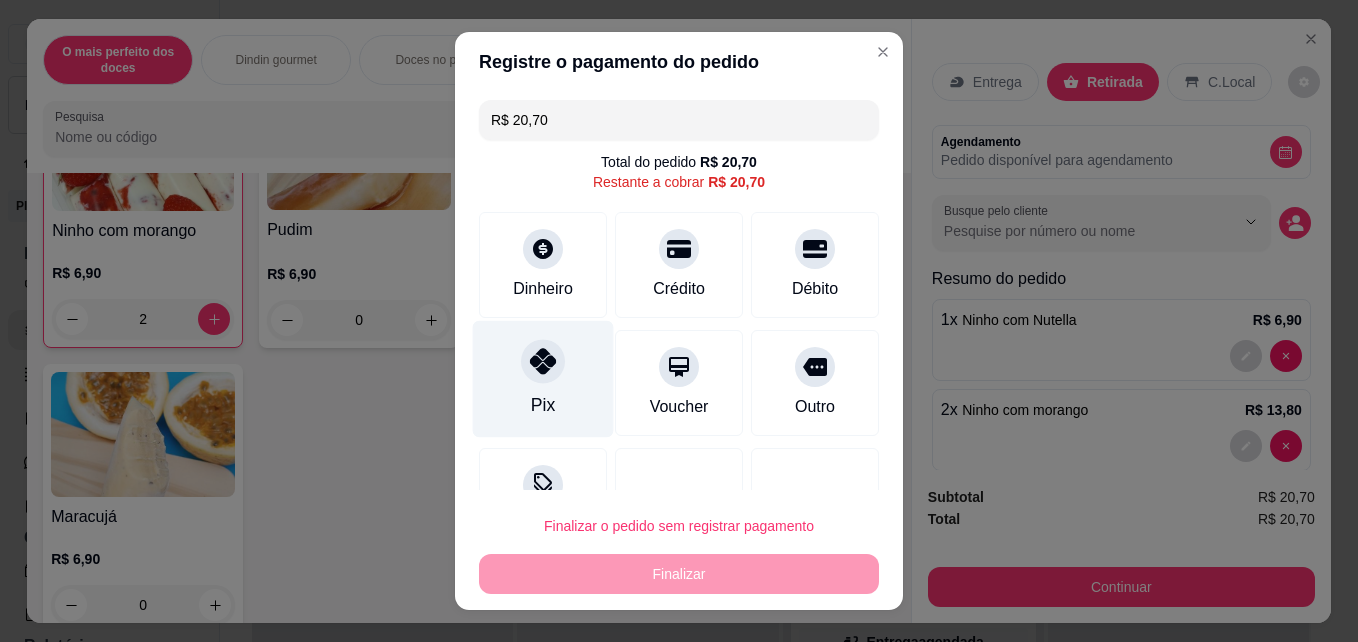 click on "Pix" at bounding box center [543, 379] 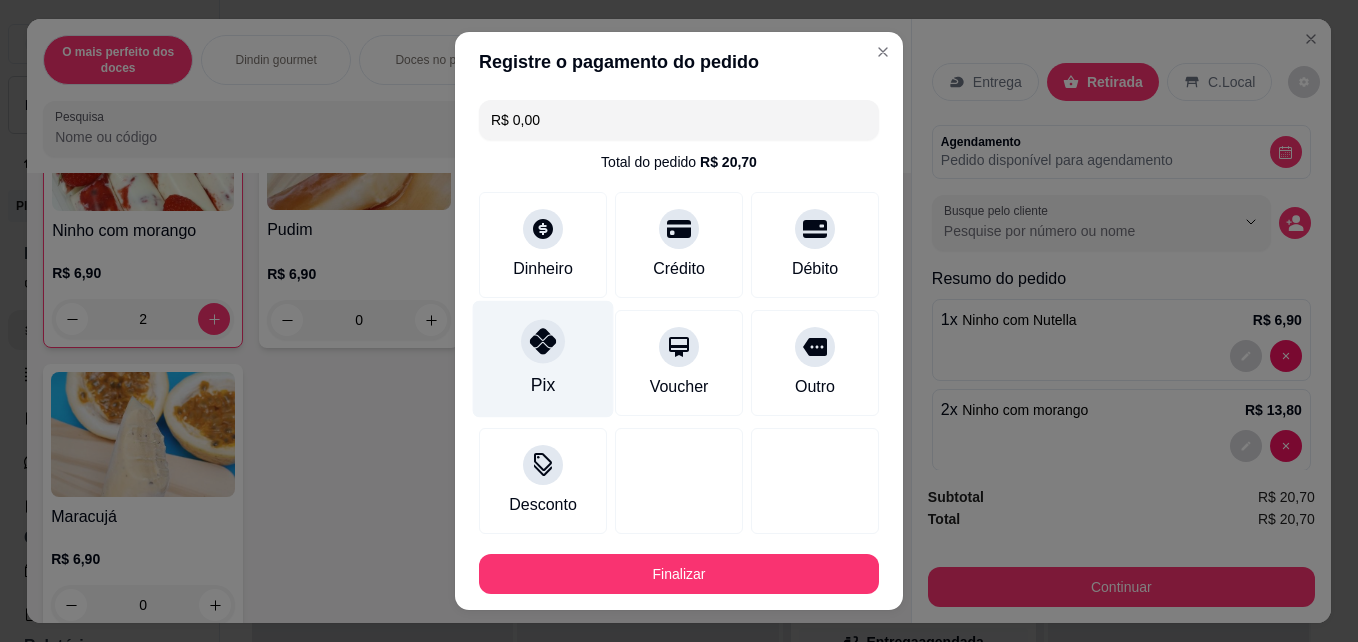 scroll, scrollTop: 108, scrollLeft: 0, axis: vertical 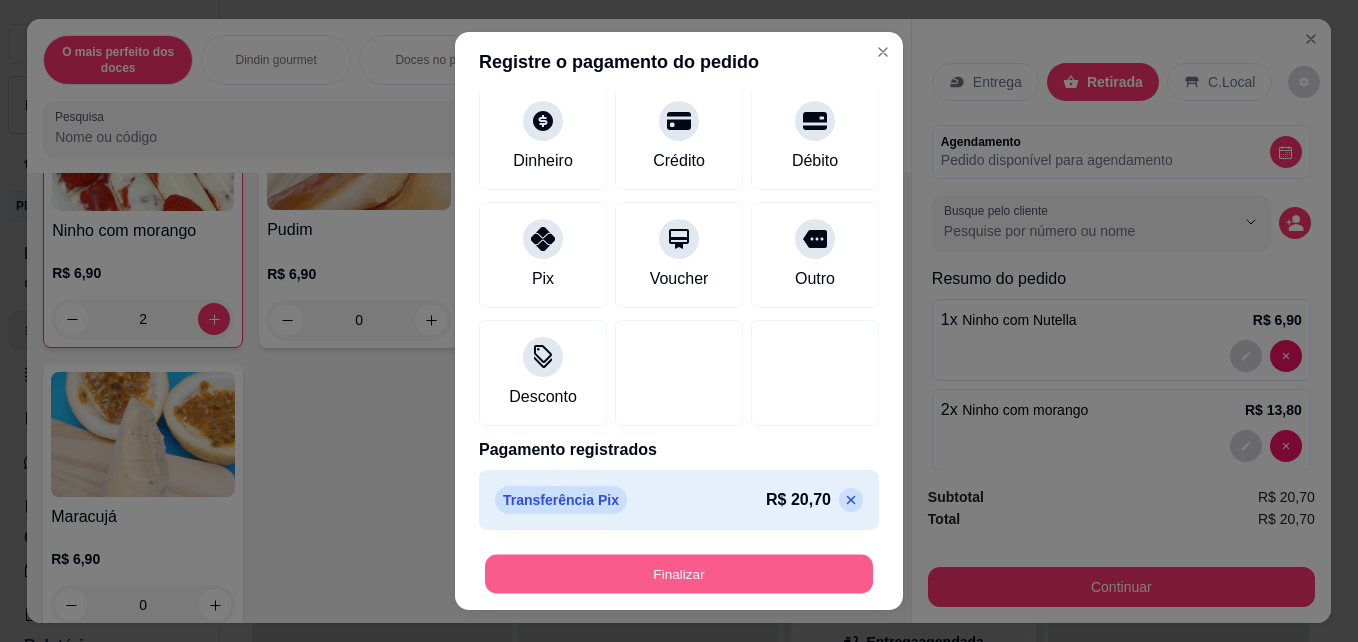 click on "Finalizar" at bounding box center [679, 574] 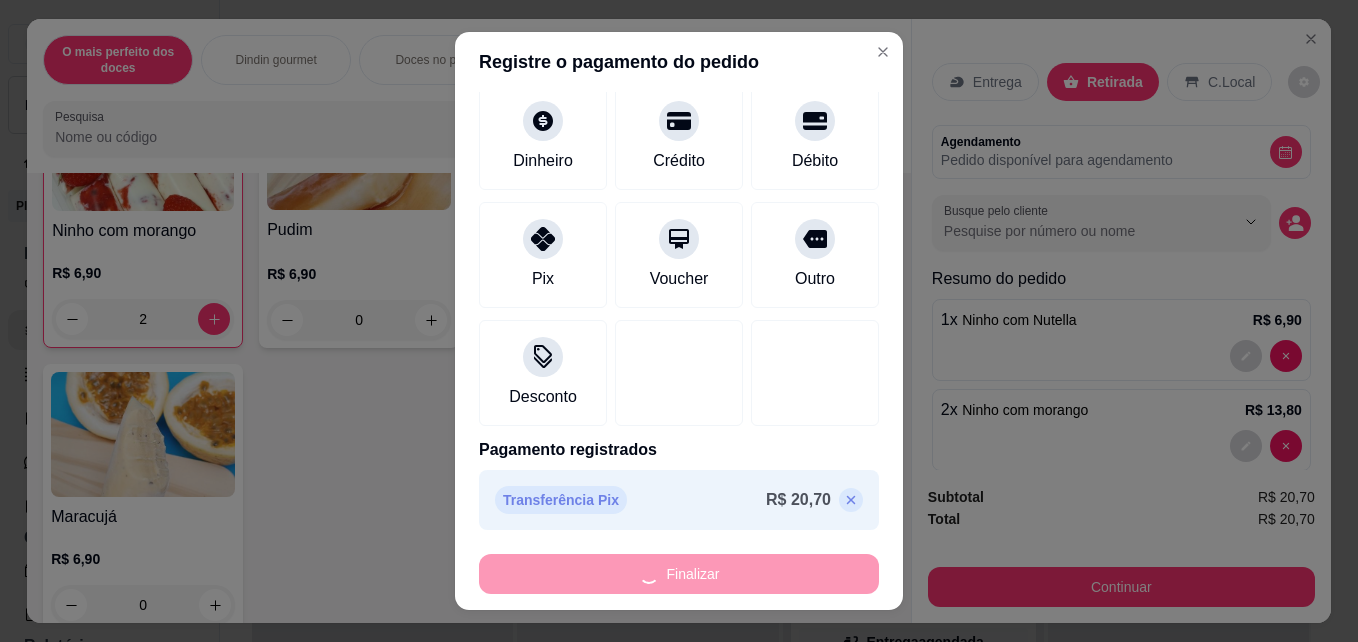 type on "0" 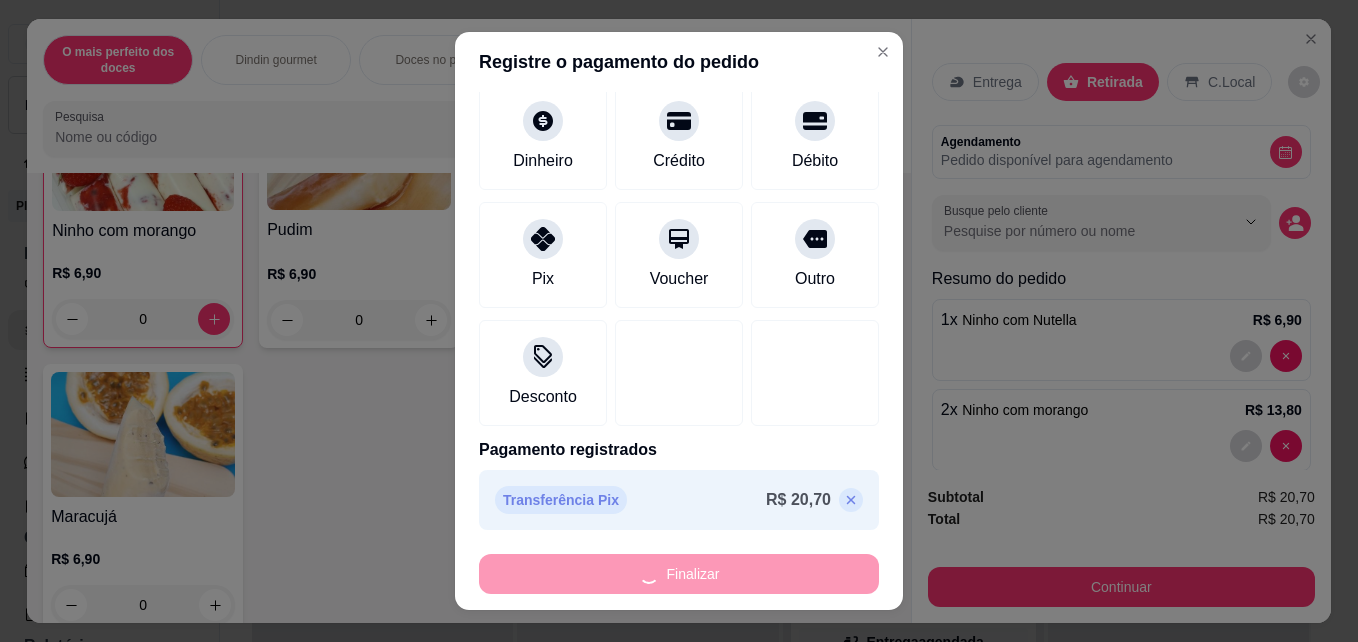 type on "-R$ 20,70" 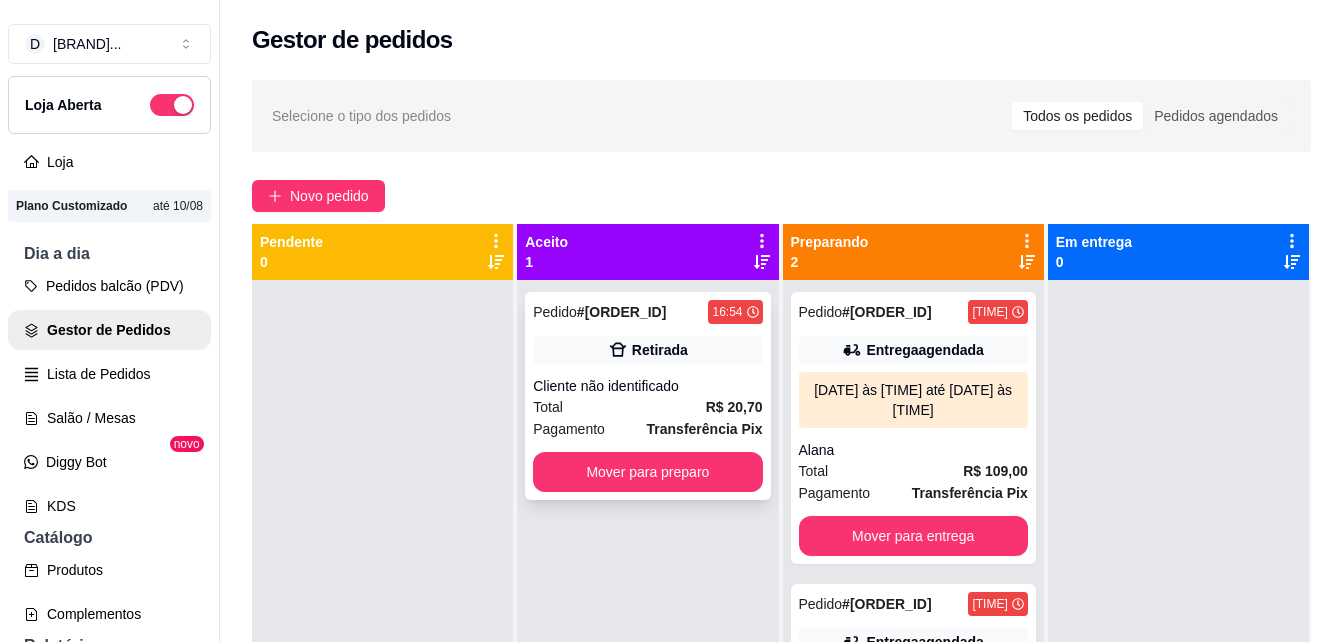 click on "Total R$ 20,70" at bounding box center (647, 407) 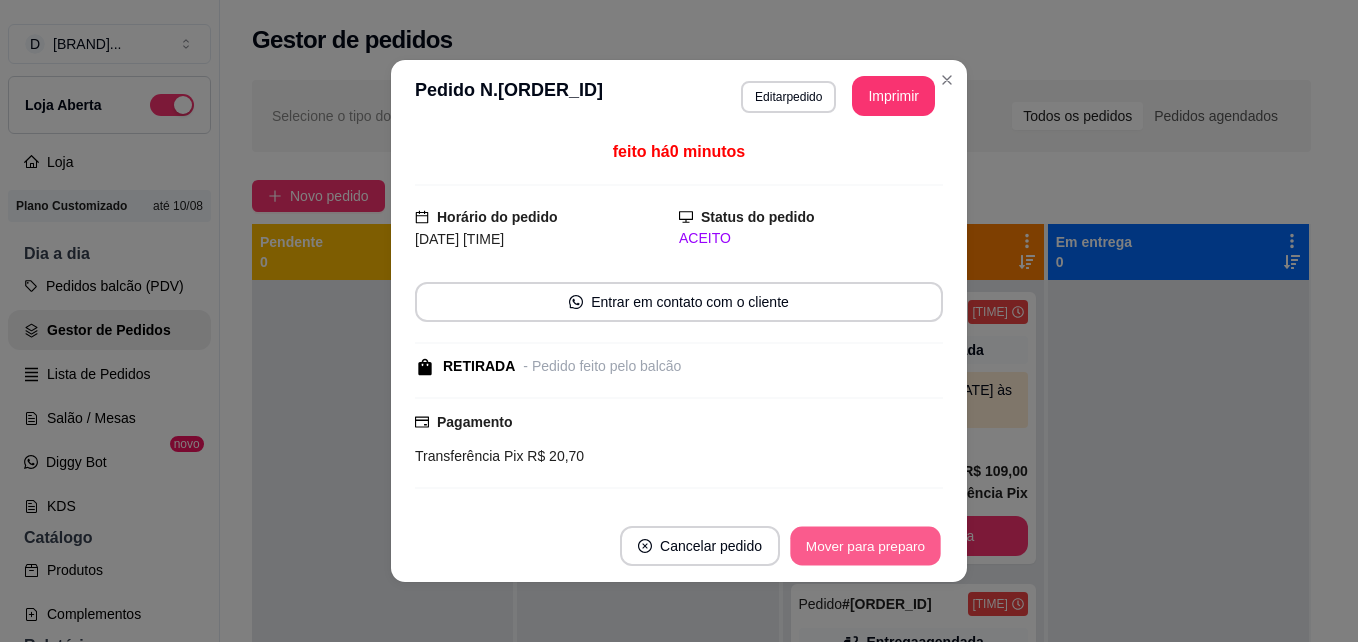 click on "Mover para preparo" at bounding box center (865, 546) 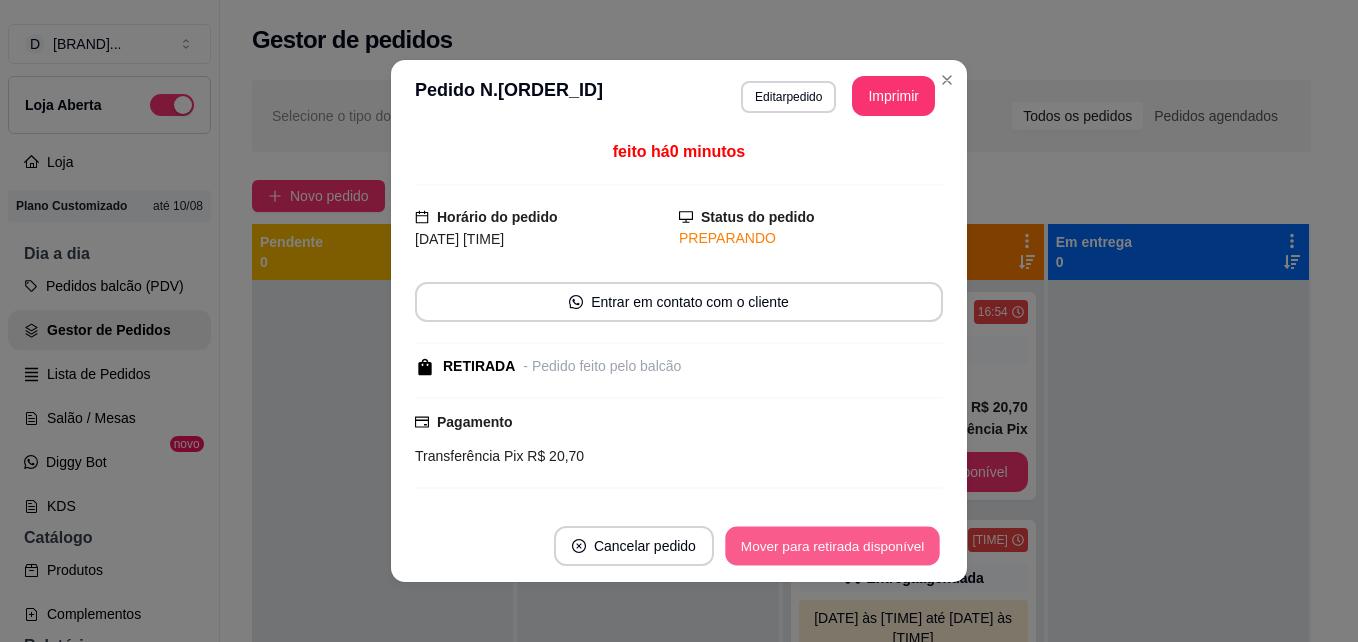 click on "Mover para retirada disponível" at bounding box center (832, 546) 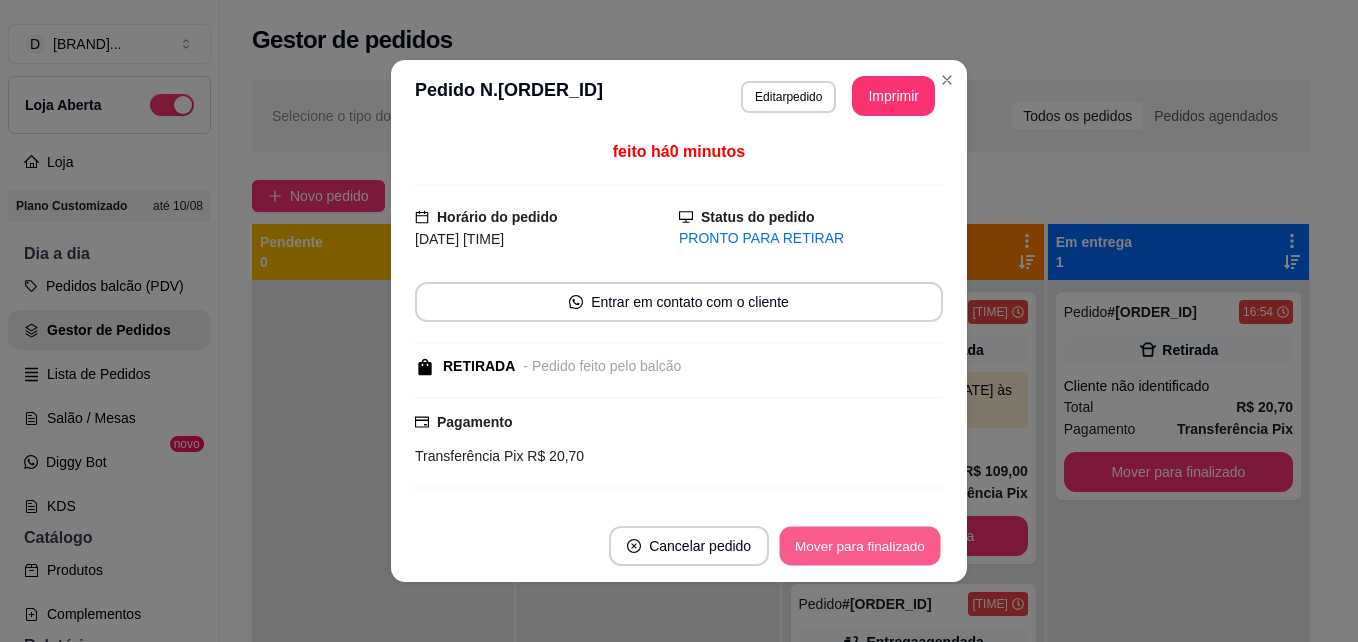click on "Mover para finalizado" at bounding box center (860, 546) 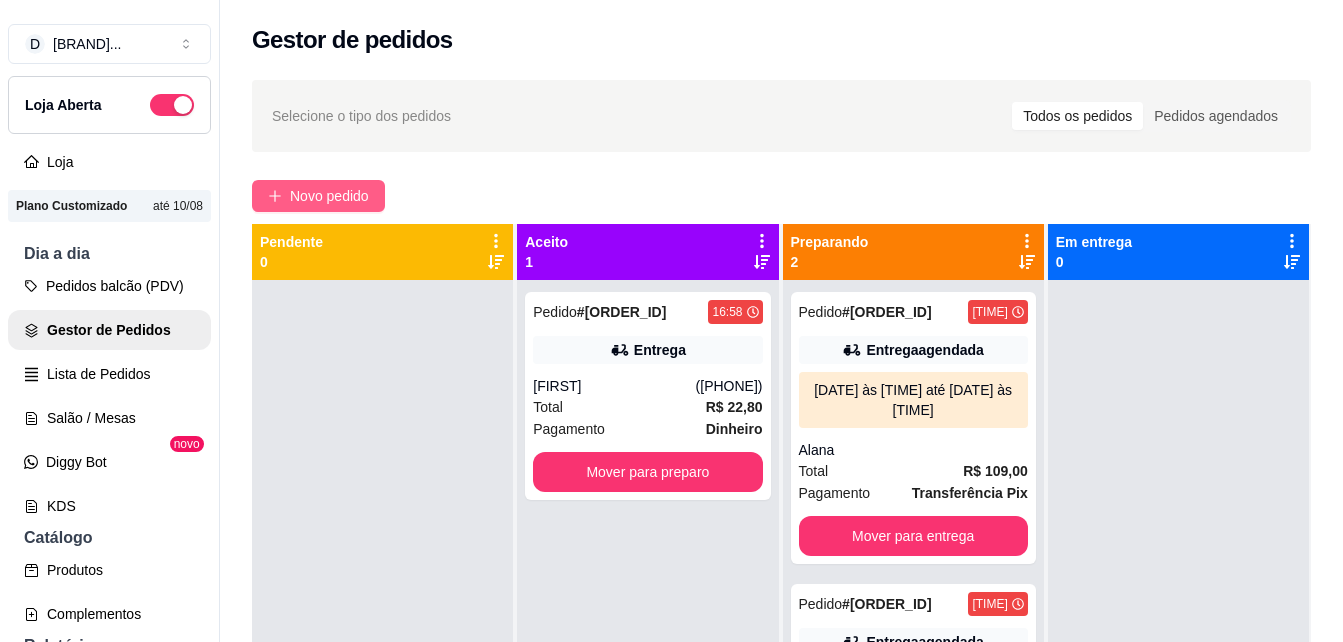 click on "Novo pedido" at bounding box center [329, 196] 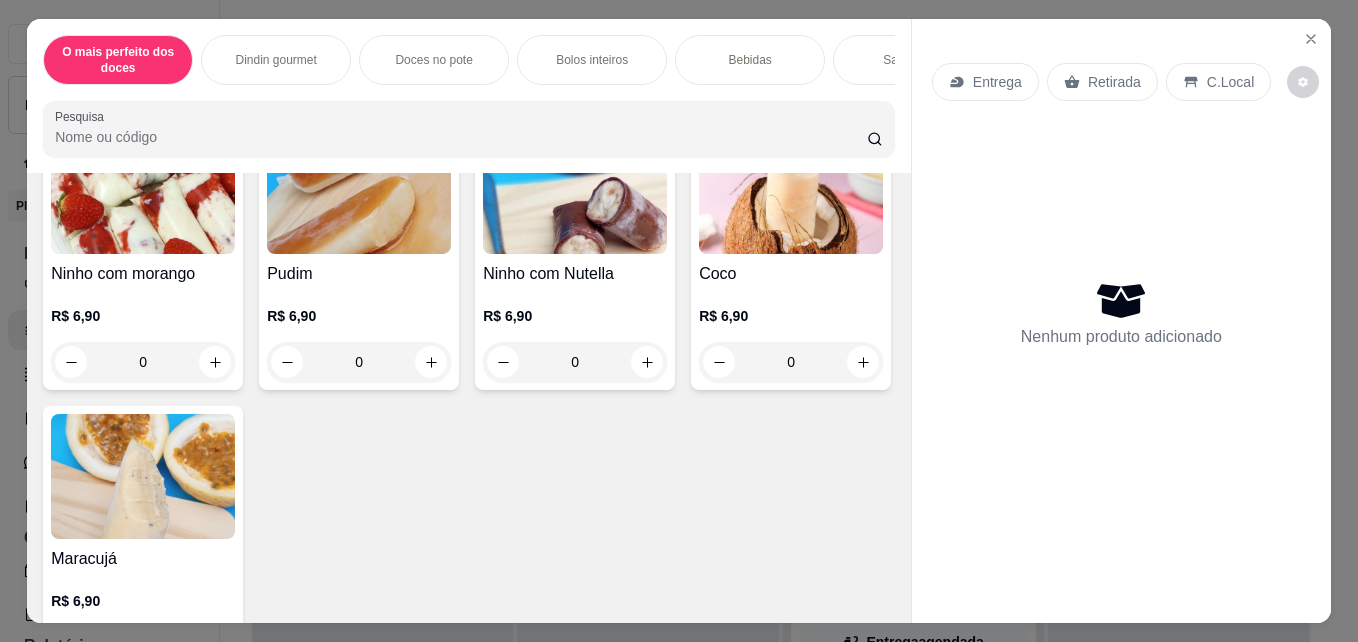 scroll, scrollTop: 493, scrollLeft: 0, axis: vertical 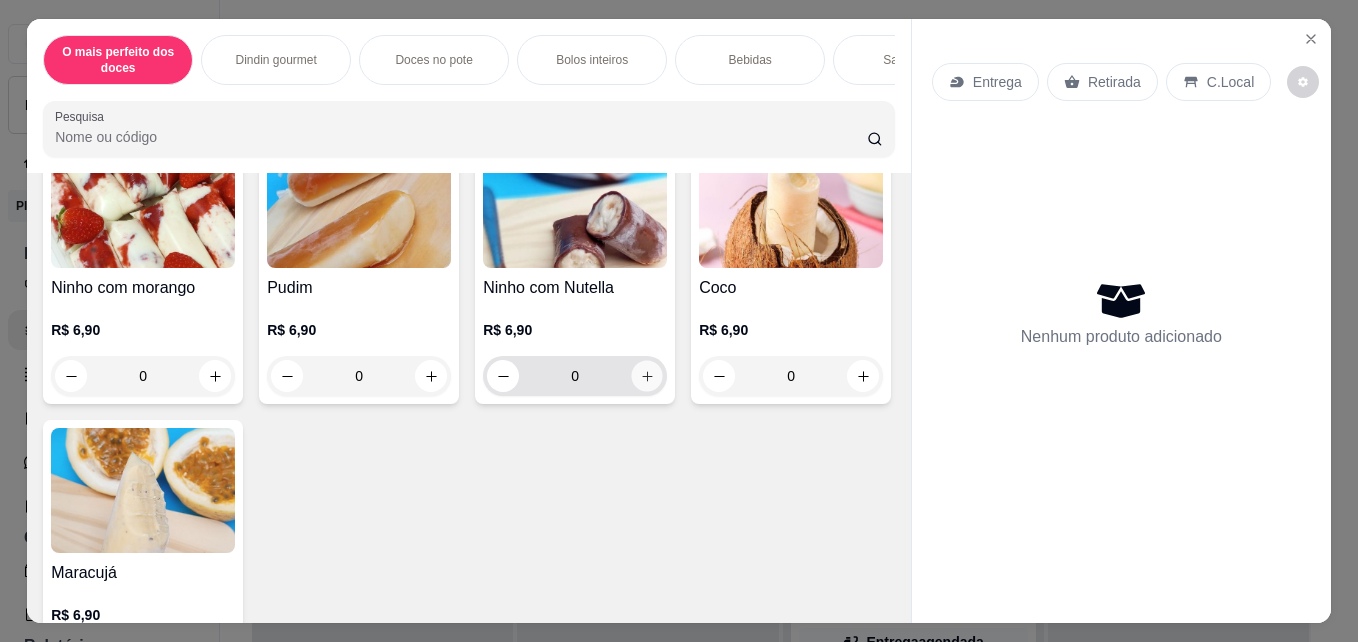 click 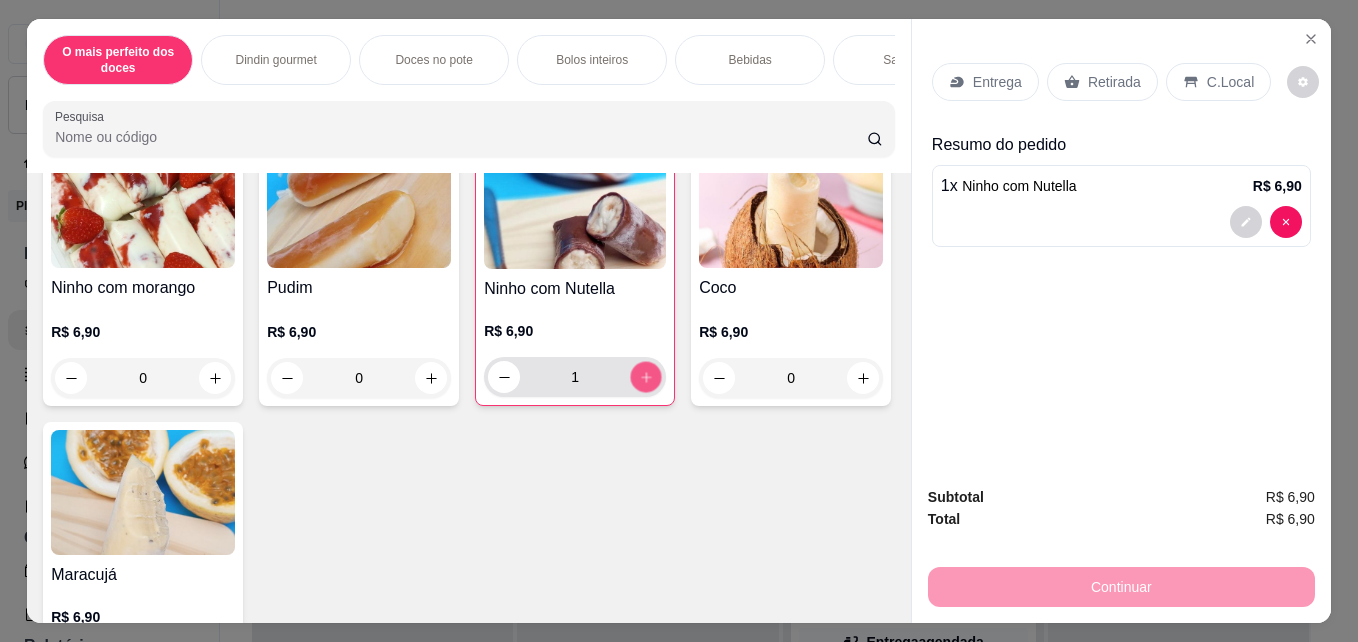 click at bounding box center (646, 377) 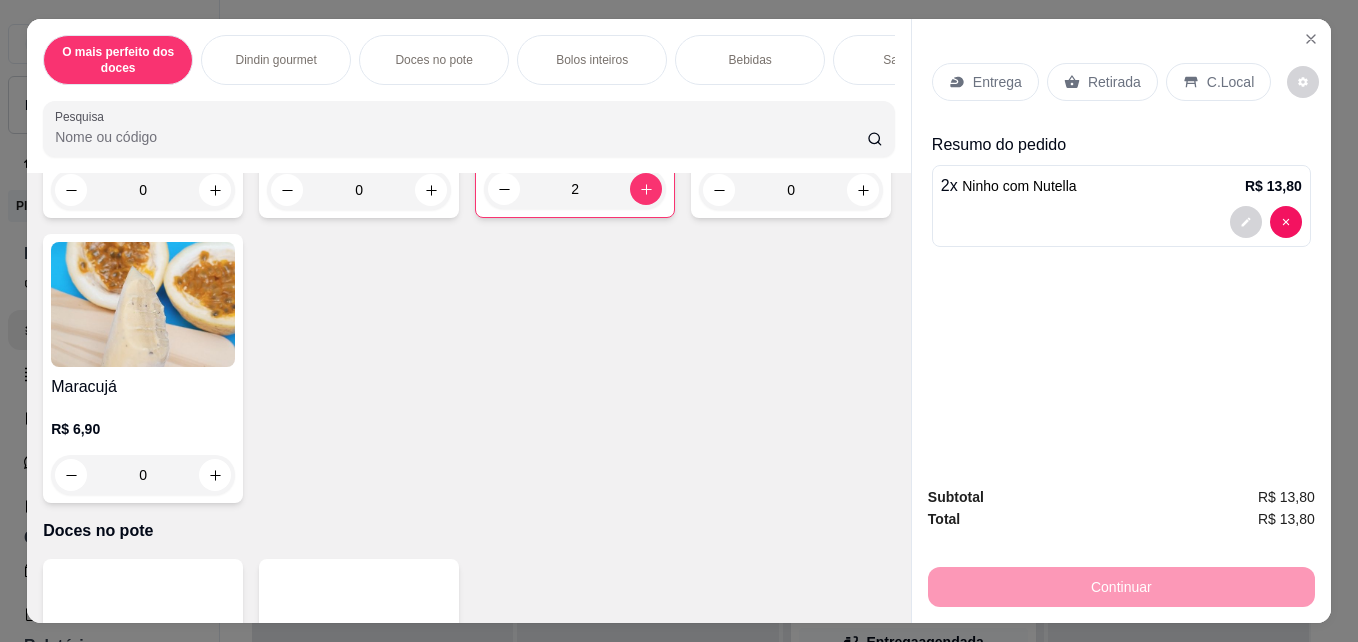 scroll, scrollTop: 682, scrollLeft: 0, axis: vertical 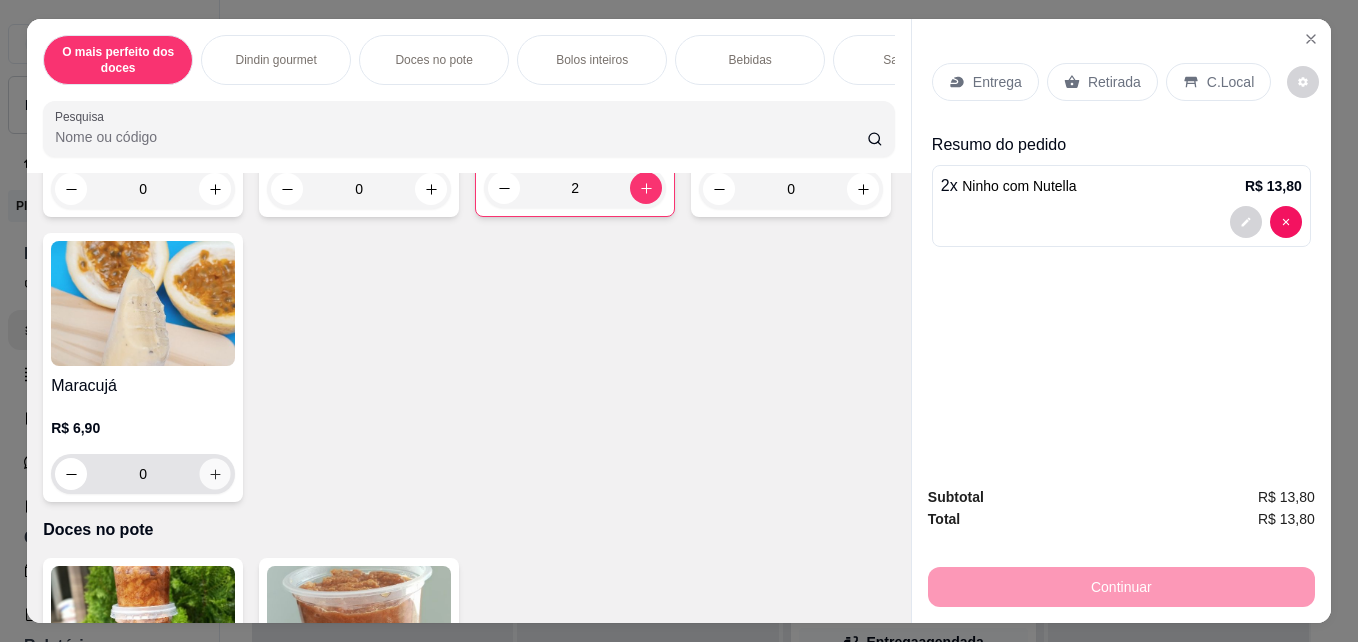 click 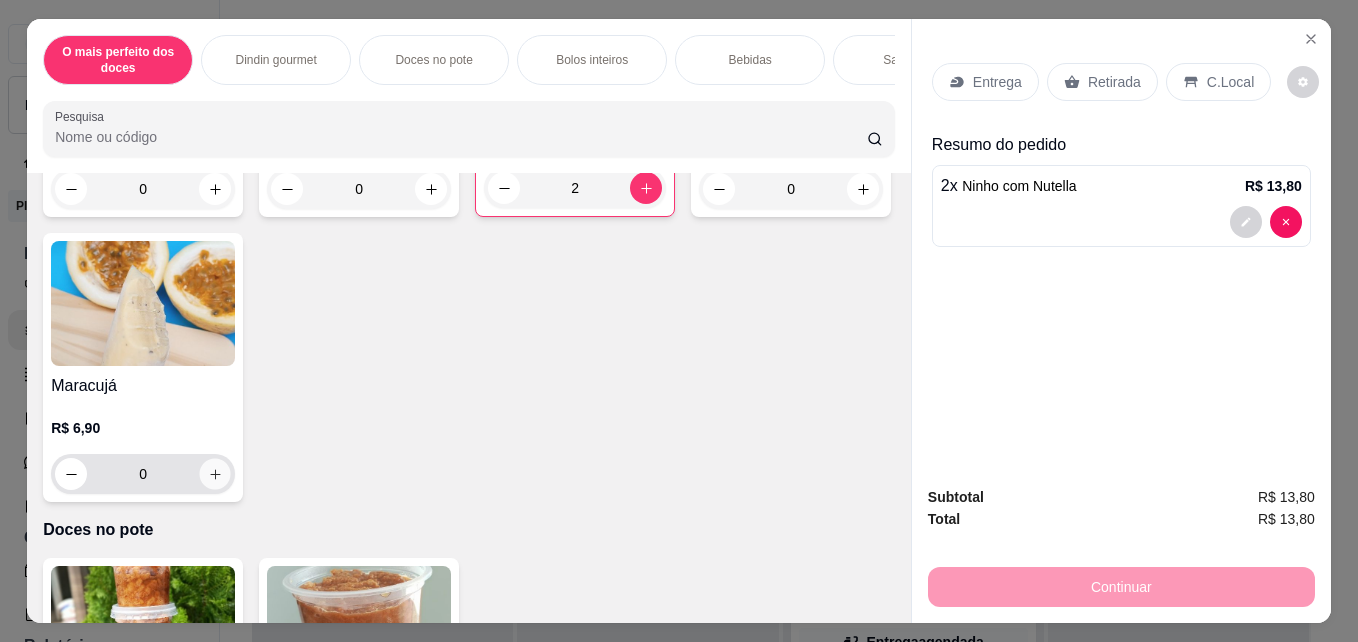 type on "1" 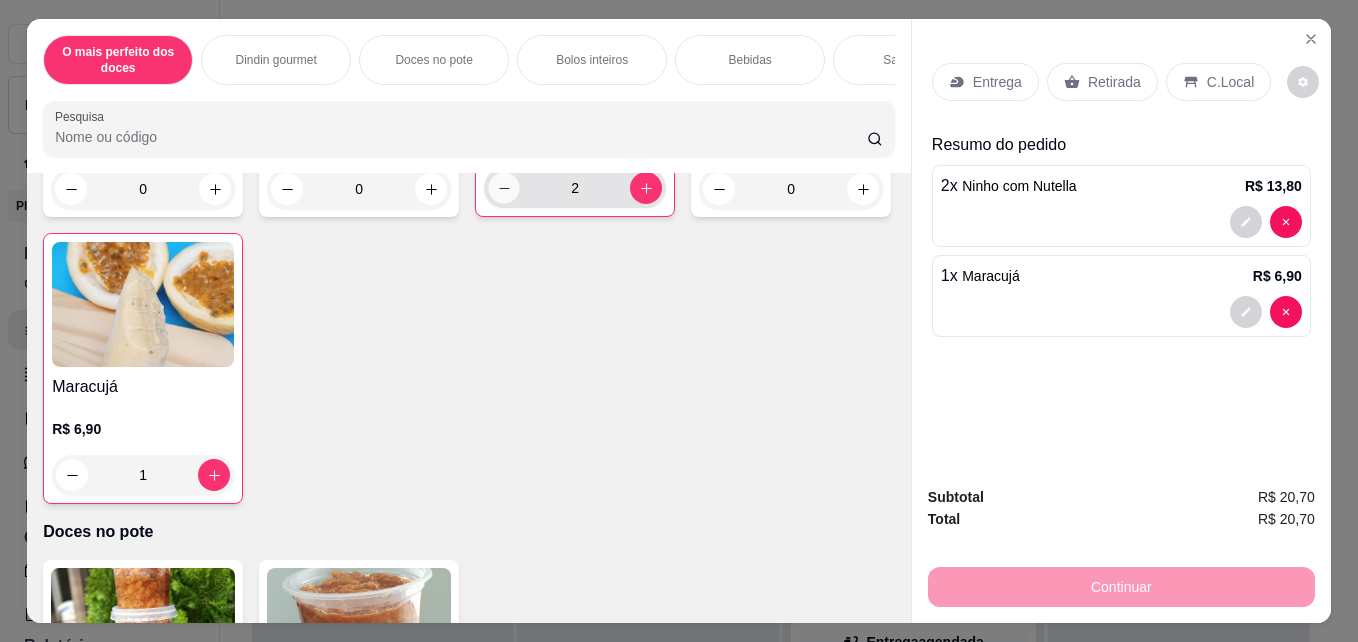 click on "Ninho com morango   R$ 6,90 0 Pudim   R$ 6,90 0 Ninho com Nutella    R$ 6,90 2 Coco   R$ 6,90 0 Maracujá    R$ 6,90 1" at bounding box center (469, 225) 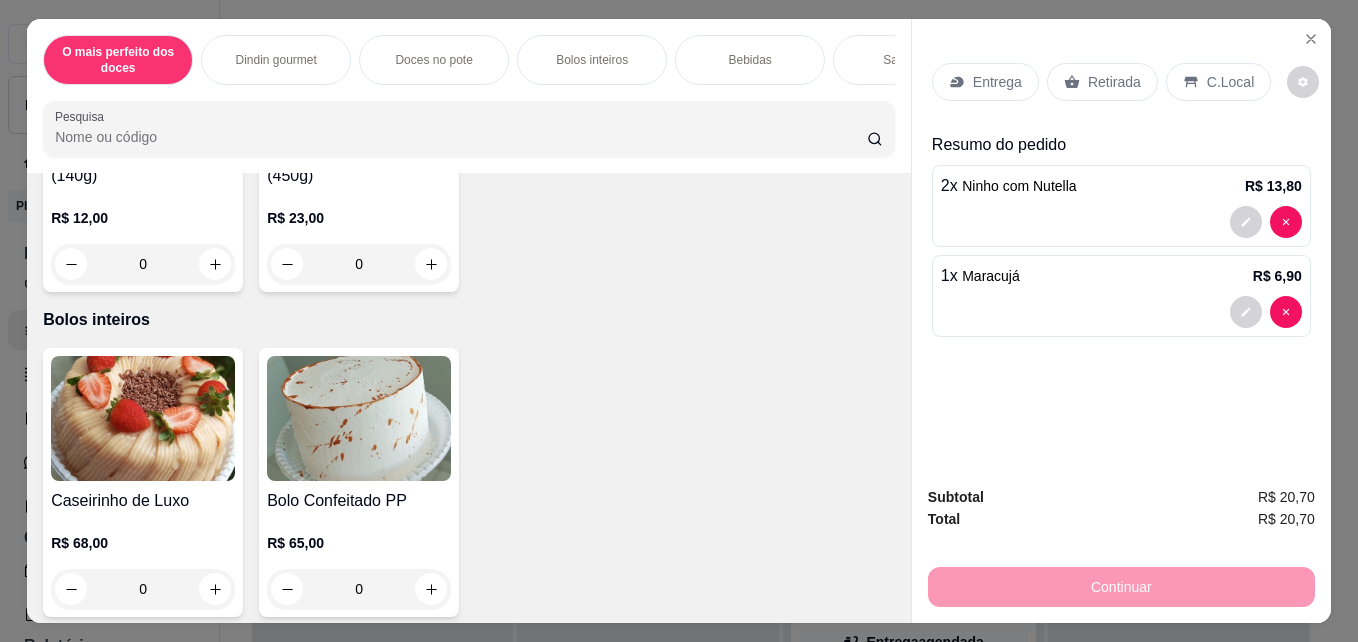 scroll, scrollTop: 1253, scrollLeft: 0, axis: vertical 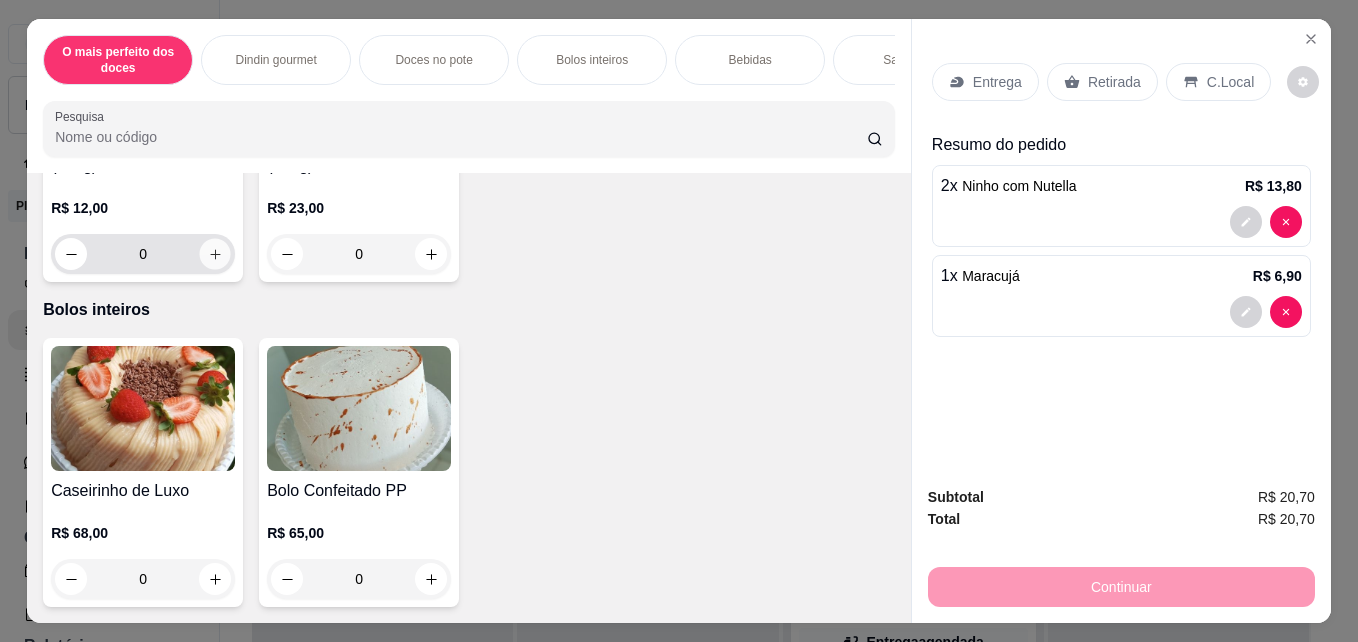 click at bounding box center [215, 254] 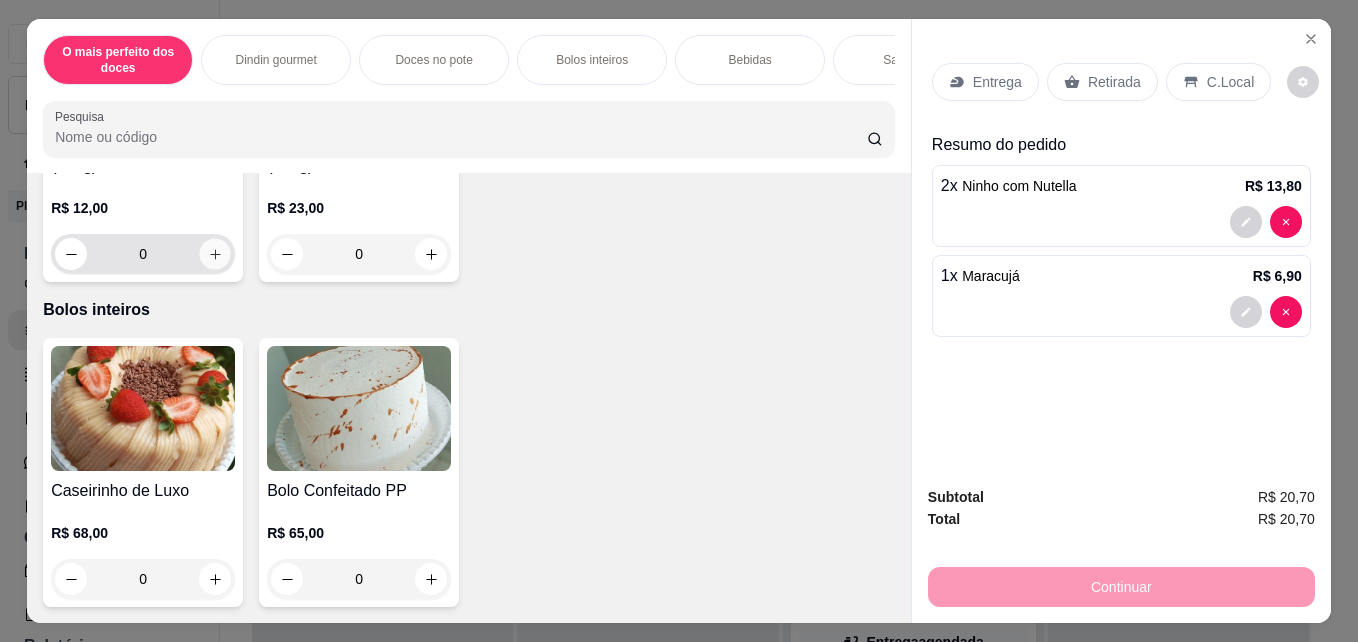 type on "1" 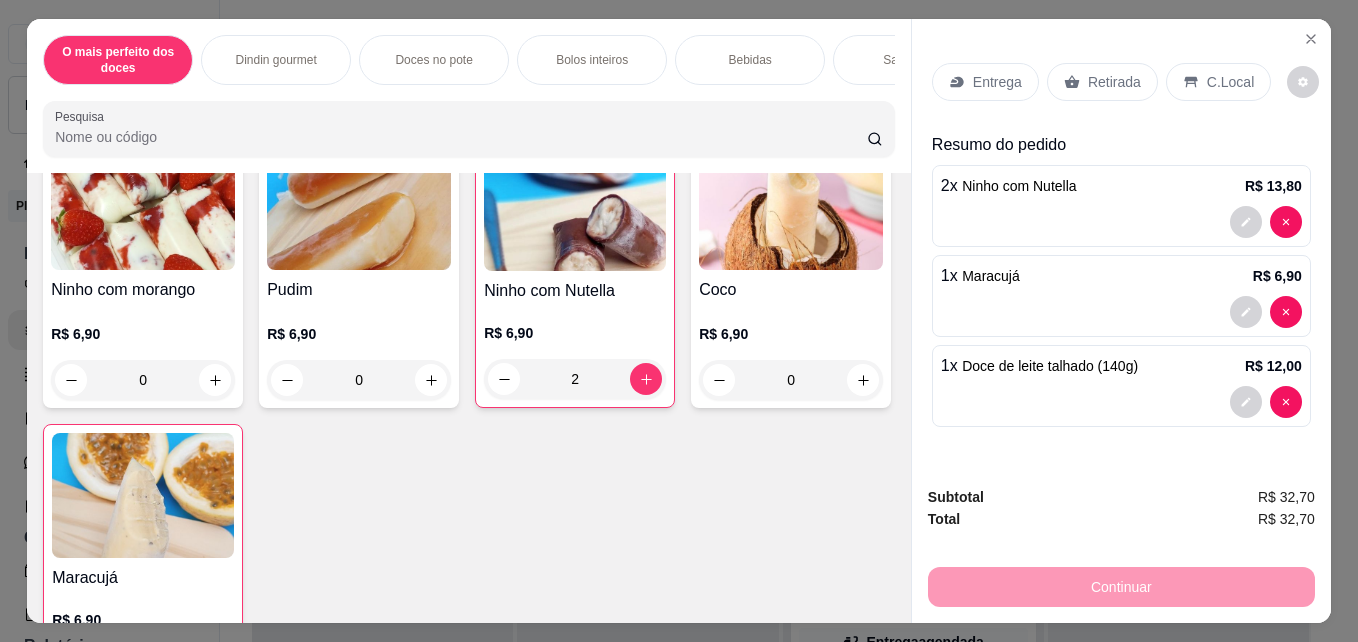 scroll, scrollTop: 469, scrollLeft: 0, axis: vertical 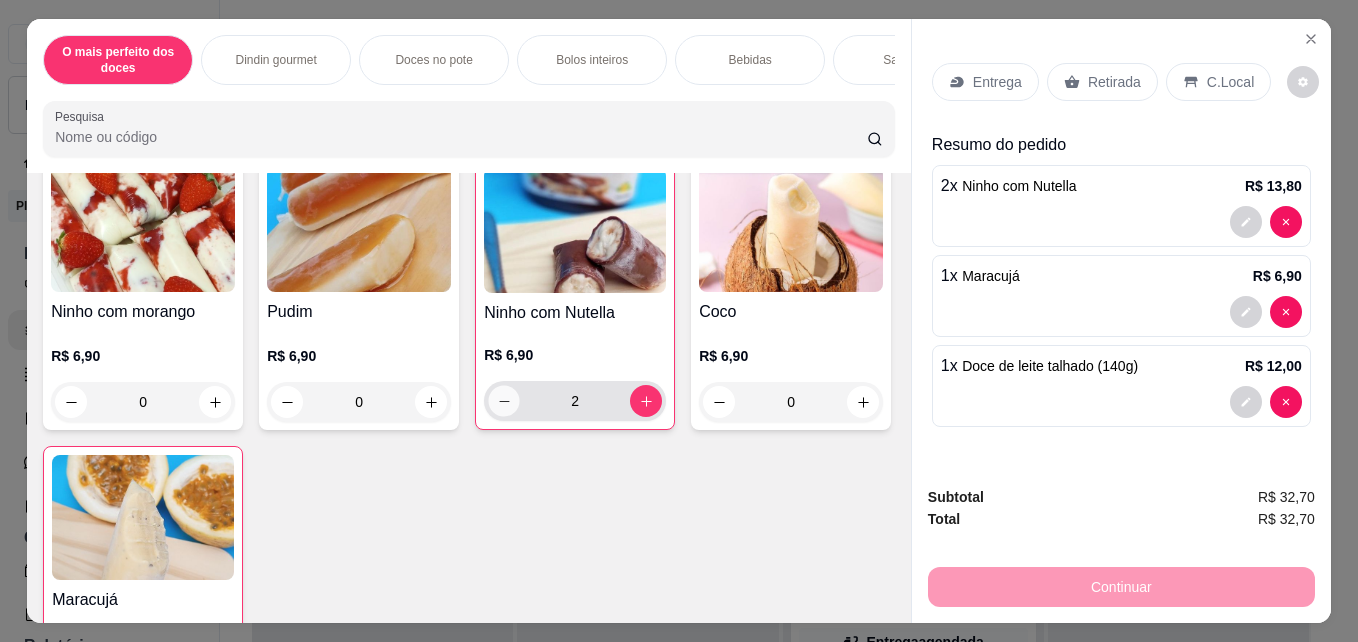 click at bounding box center [504, 401] 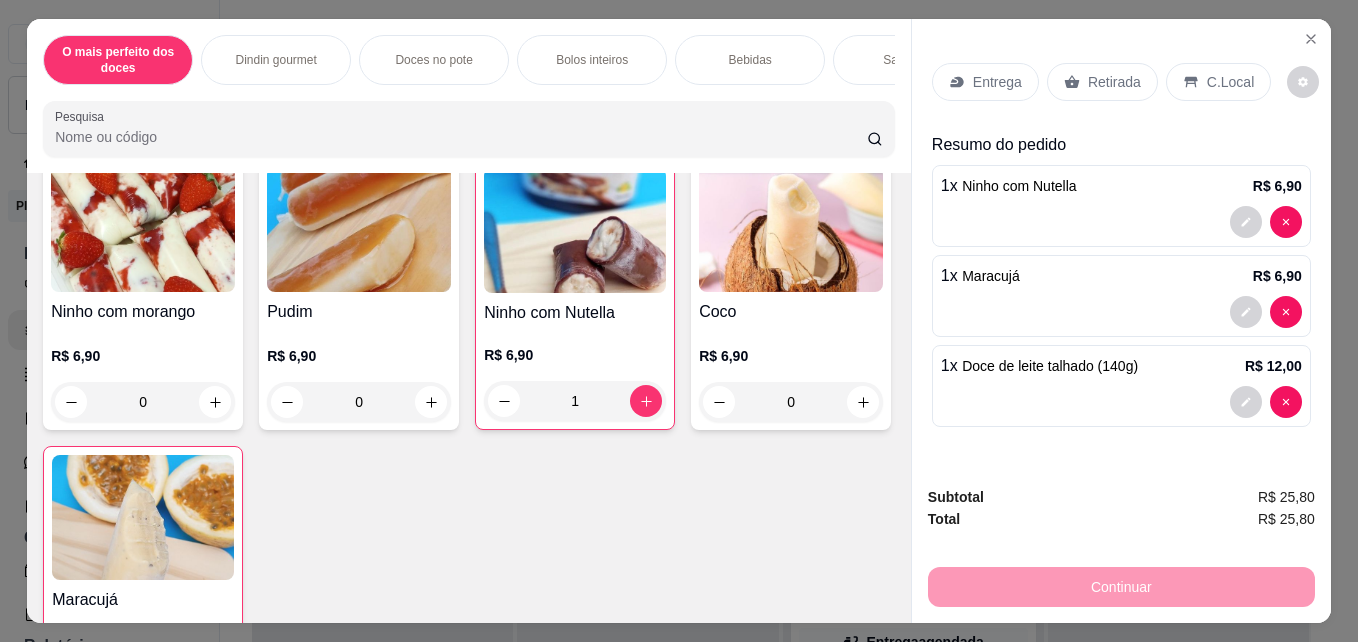 click on "Retirada" at bounding box center [1114, 82] 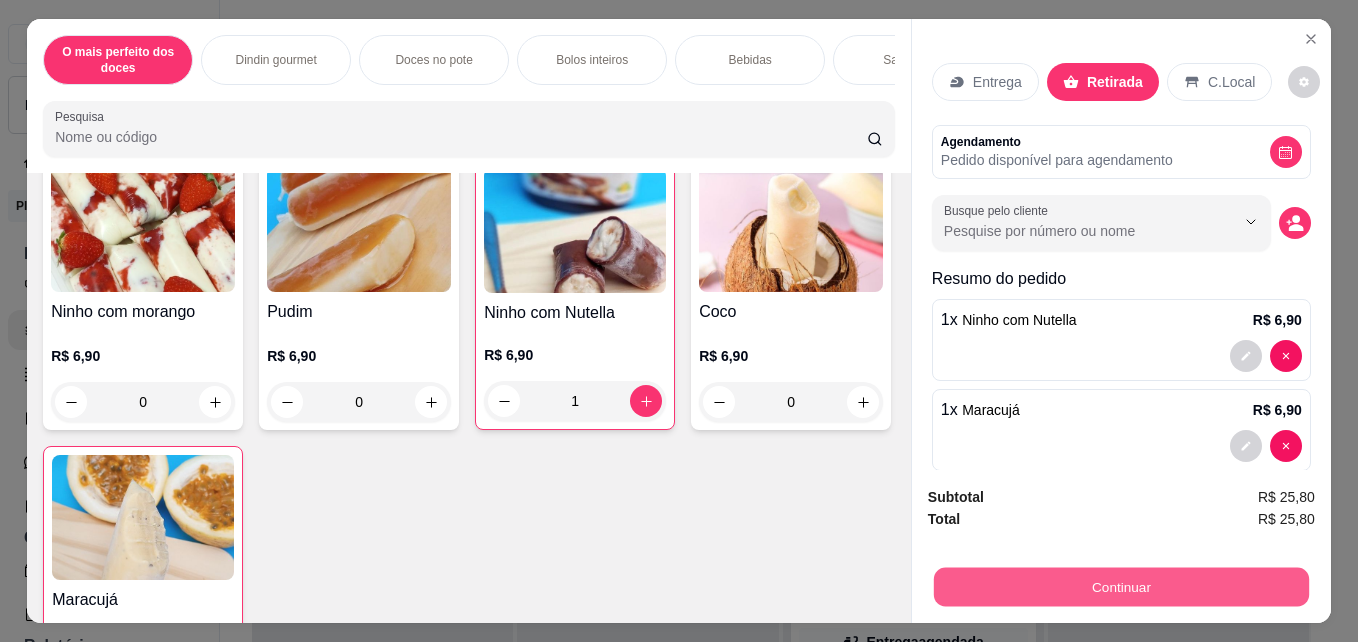 click on "Continuar" at bounding box center (1121, 586) 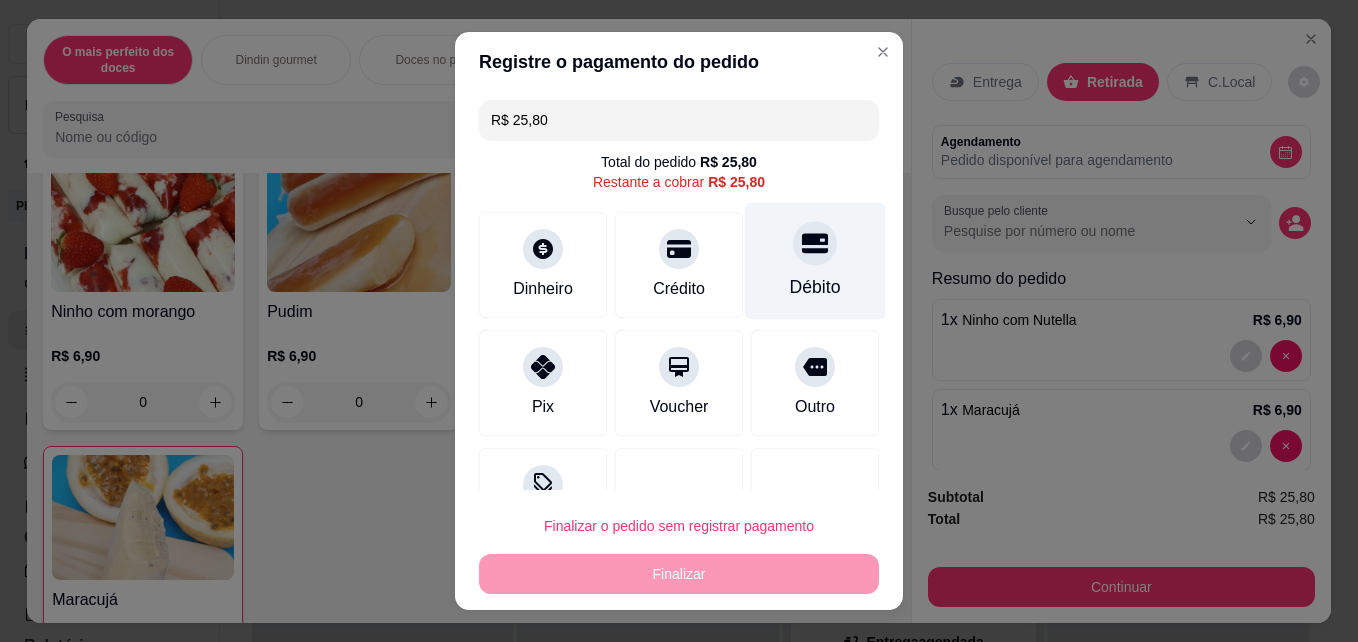 click on "Débito" at bounding box center (815, 287) 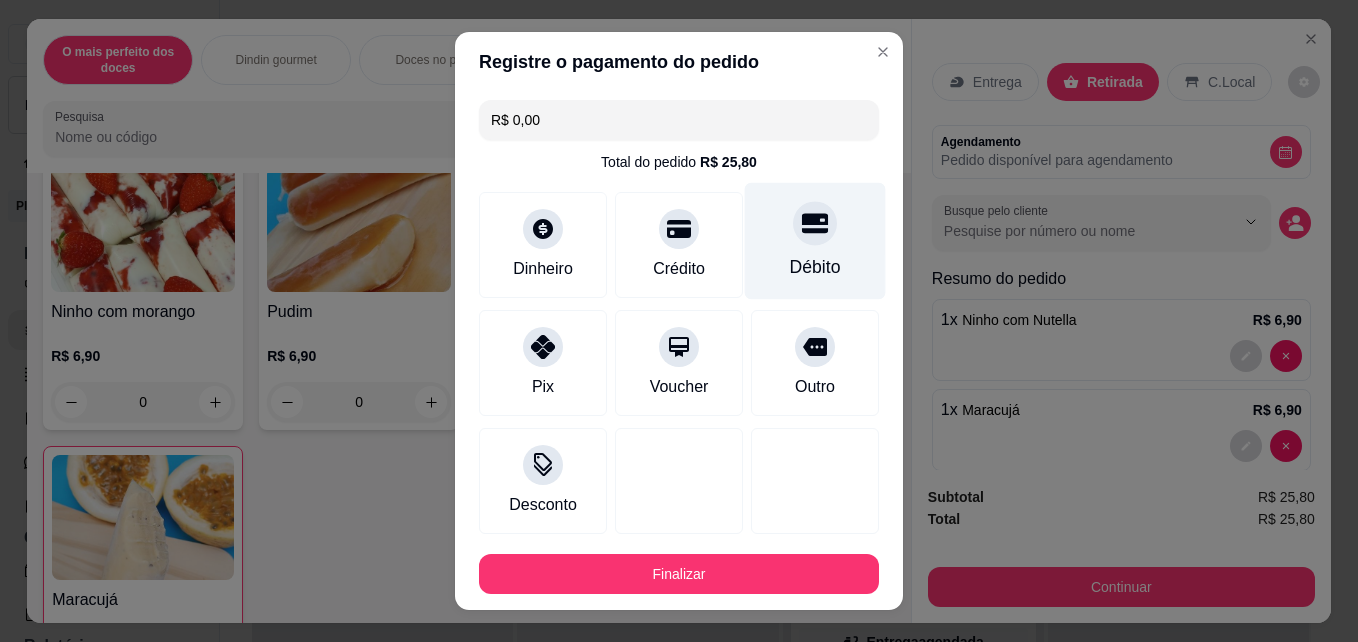 type on "R$ 0,00" 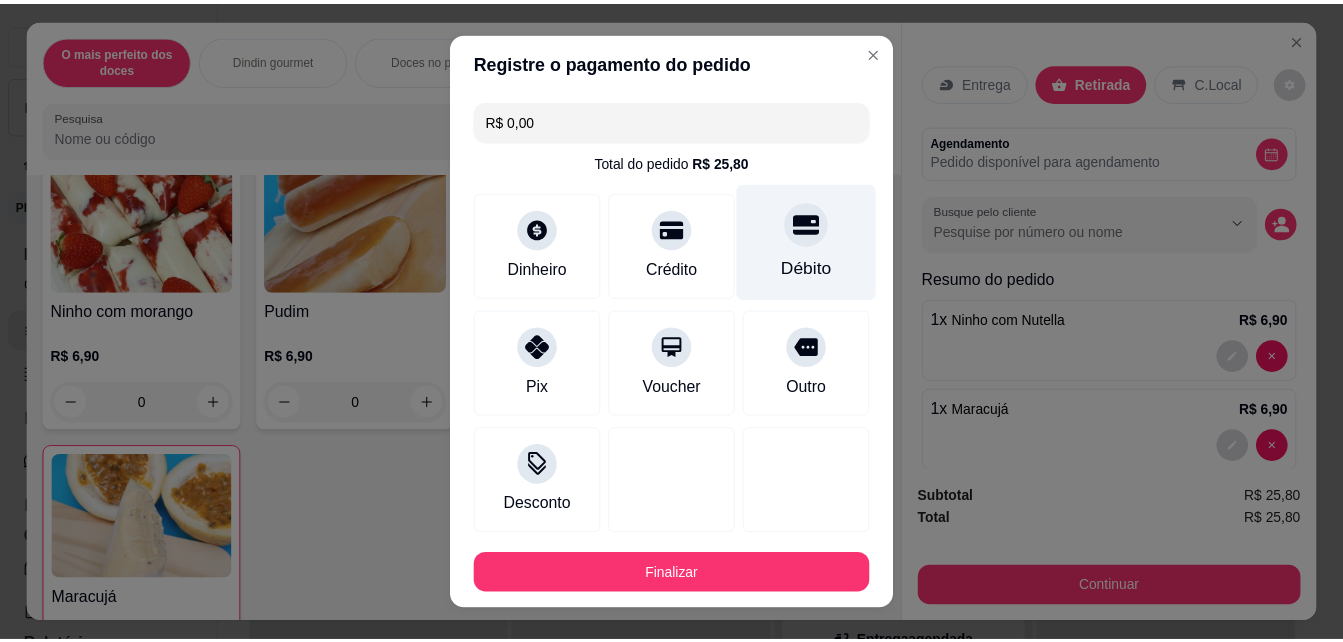 scroll, scrollTop: 108, scrollLeft: 0, axis: vertical 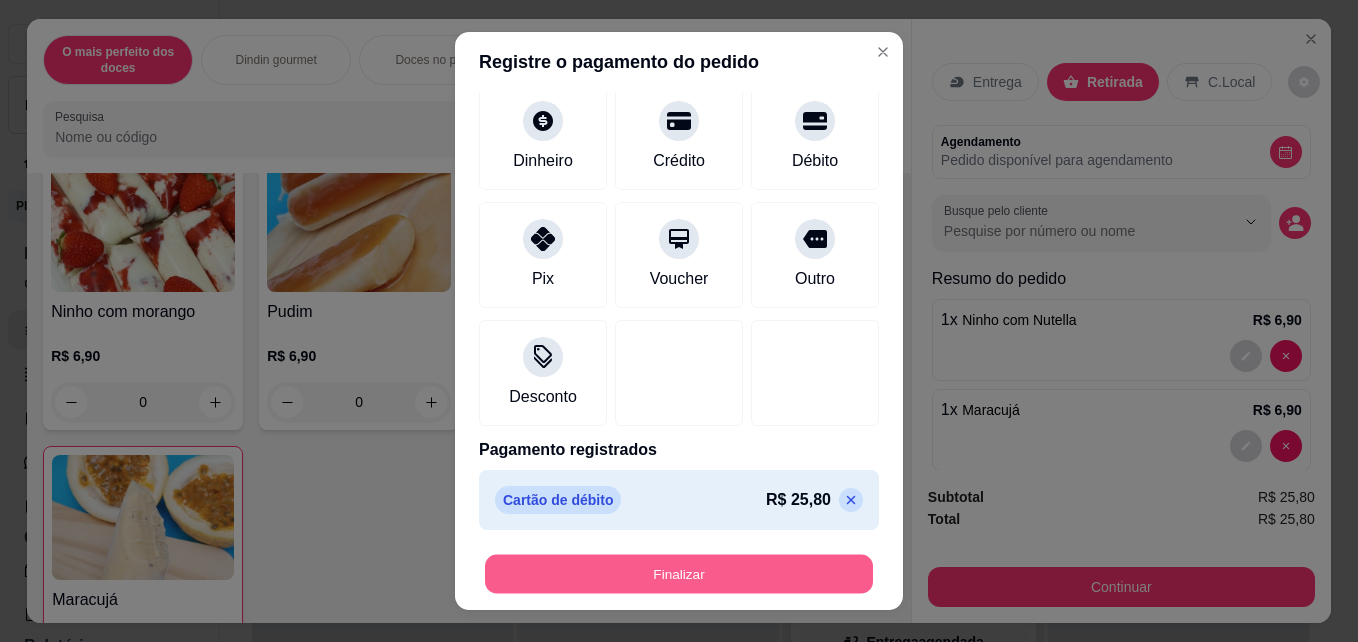 click on "Finalizar" at bounding box center (679, 574) 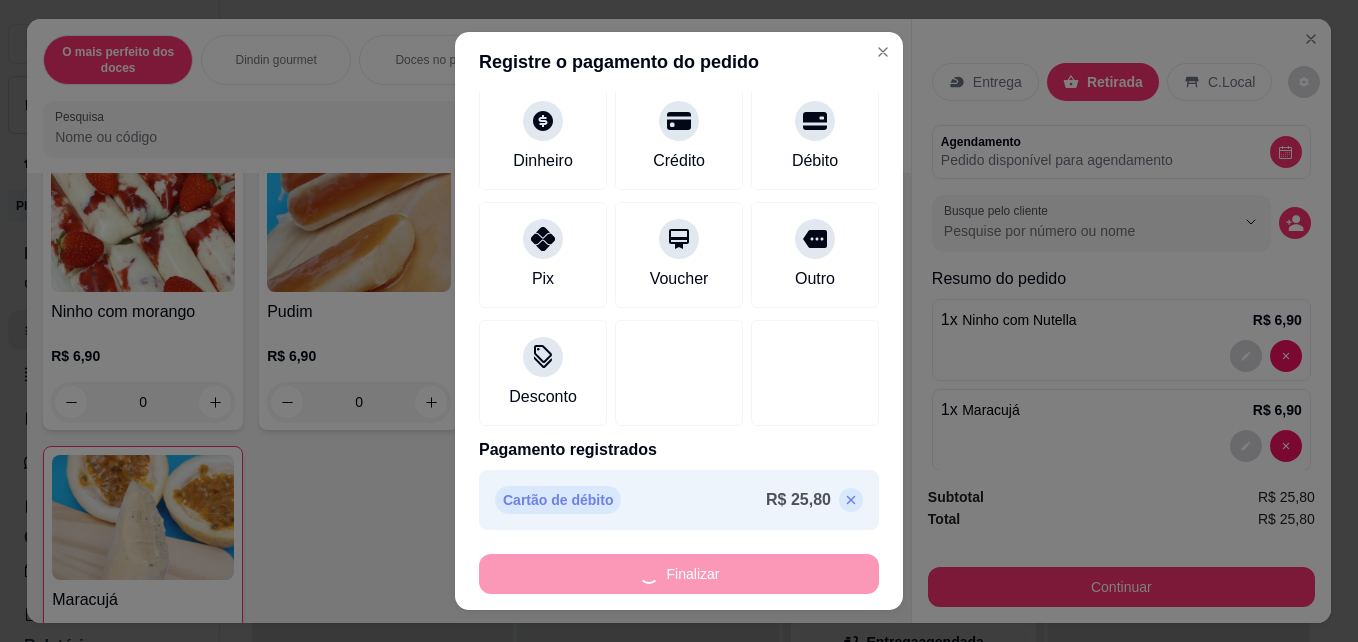 type on "0" 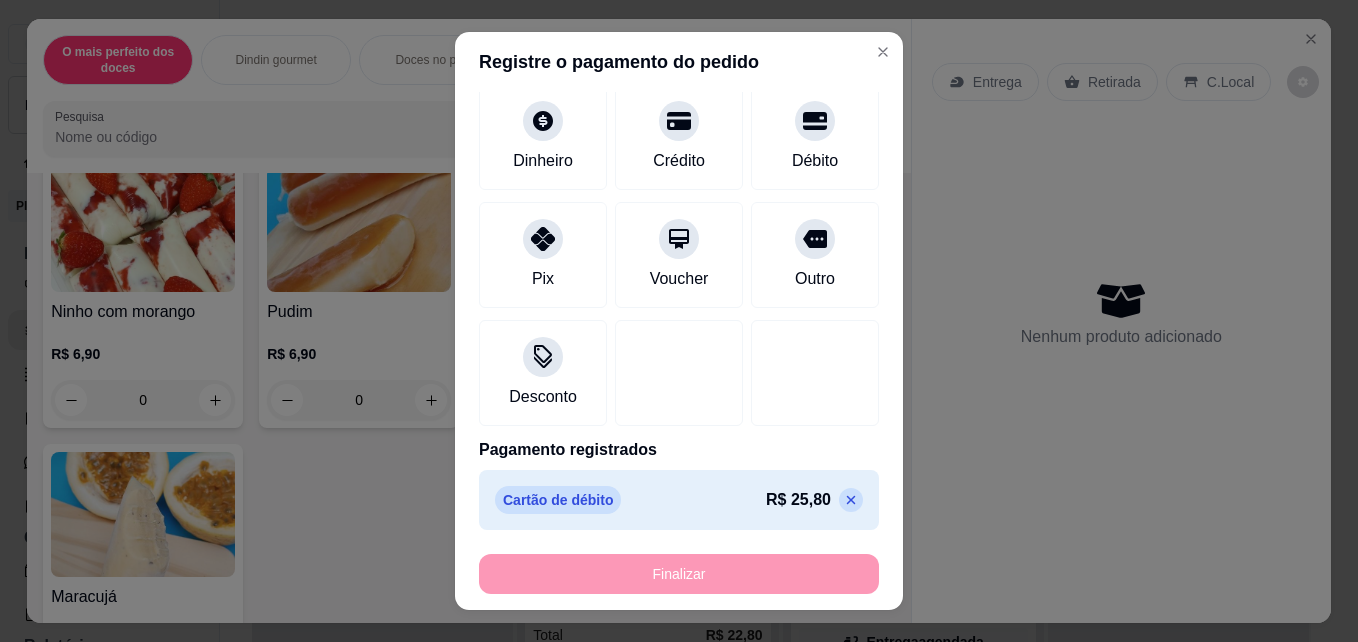 type on "-R$ 25,80" 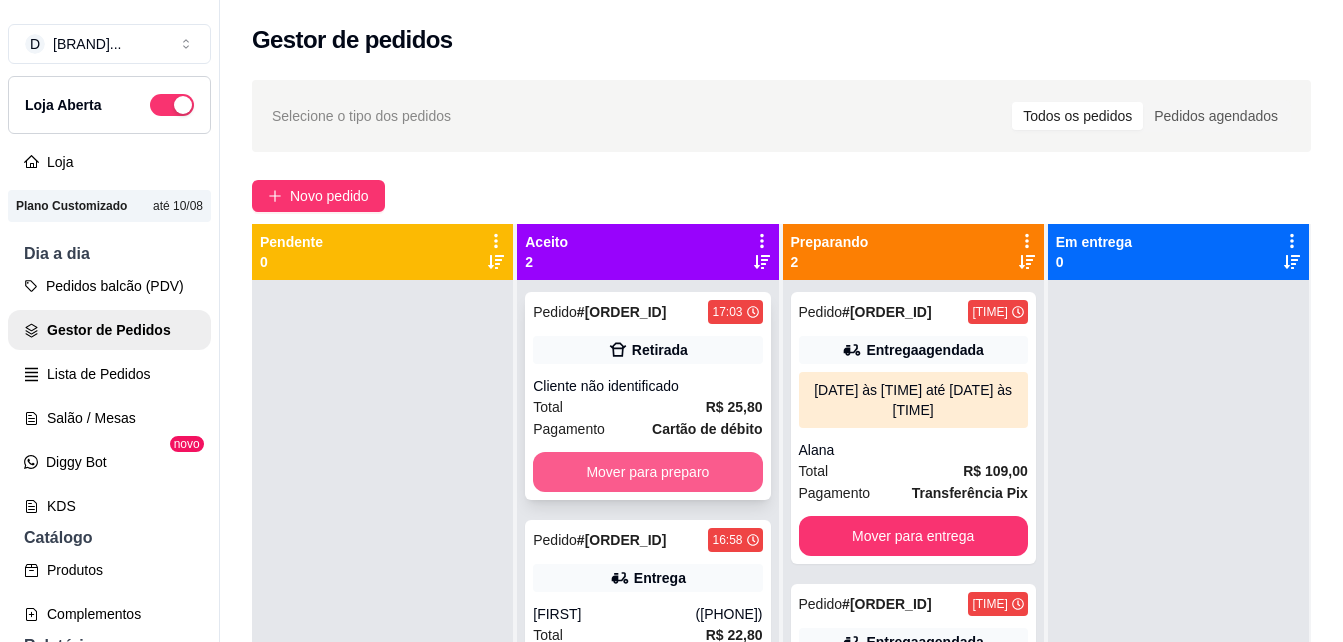 scroll, scrollTop: 56, scrollLeft: 0, axis: vertical 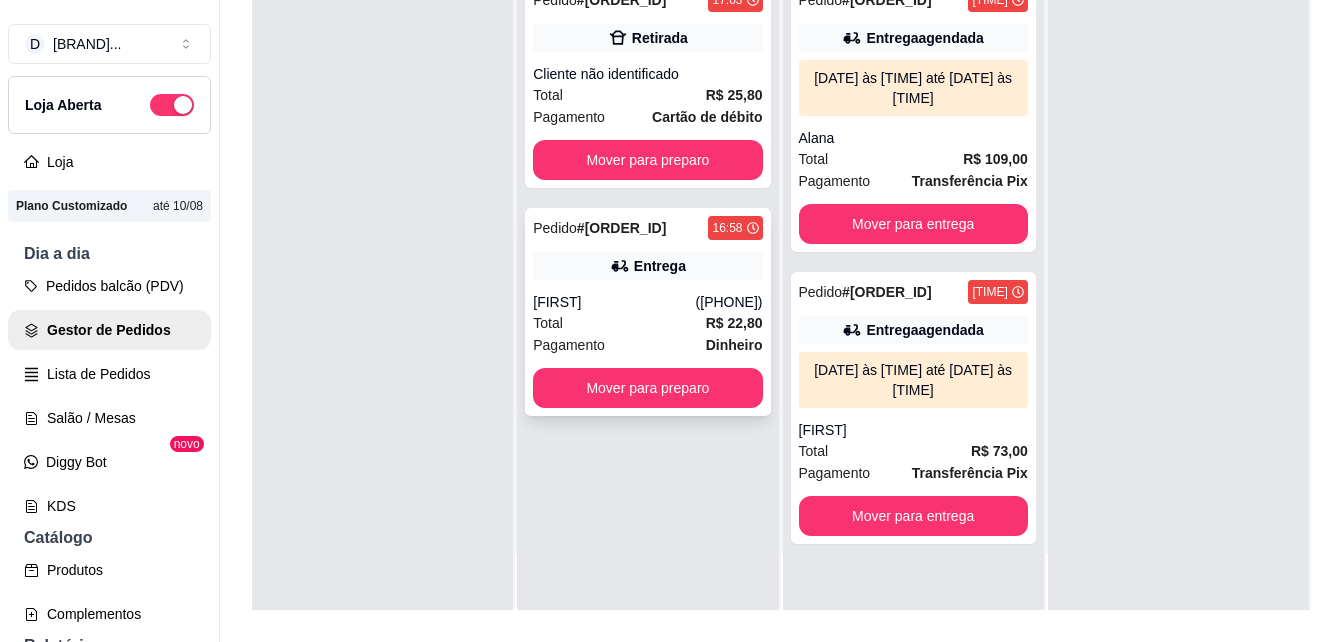 click on "Total R$ 22,80" at bounding box center (647, 323) 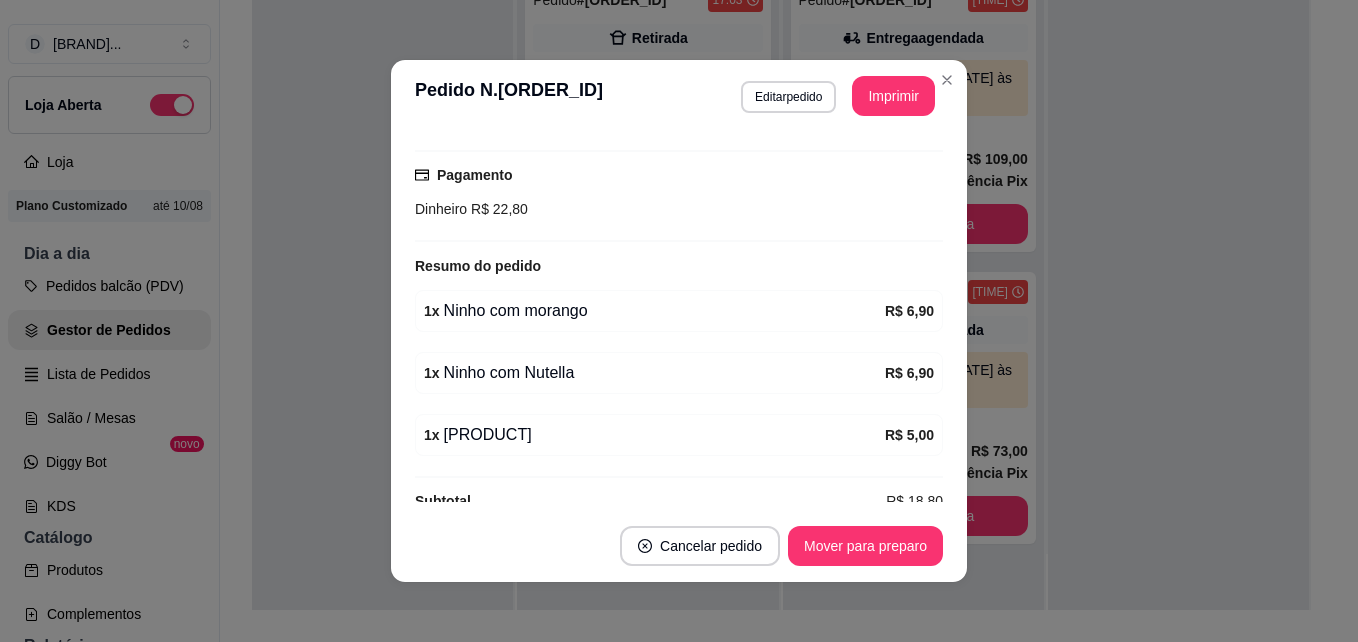scroll, scrollTop: 508, scrollLeft: 0, axis: vertical 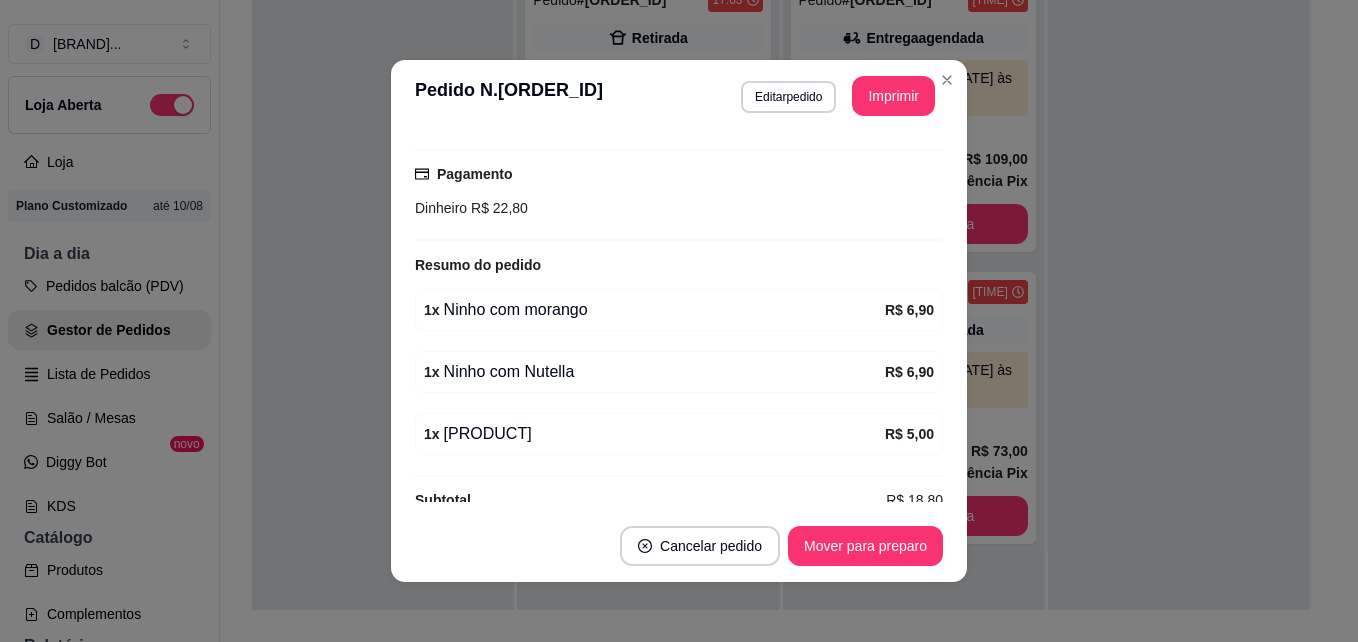 drag, startPoint x: 622, startPoint y: 324, endPoint x: 571, endPoint y: 282, distance: 66.068146 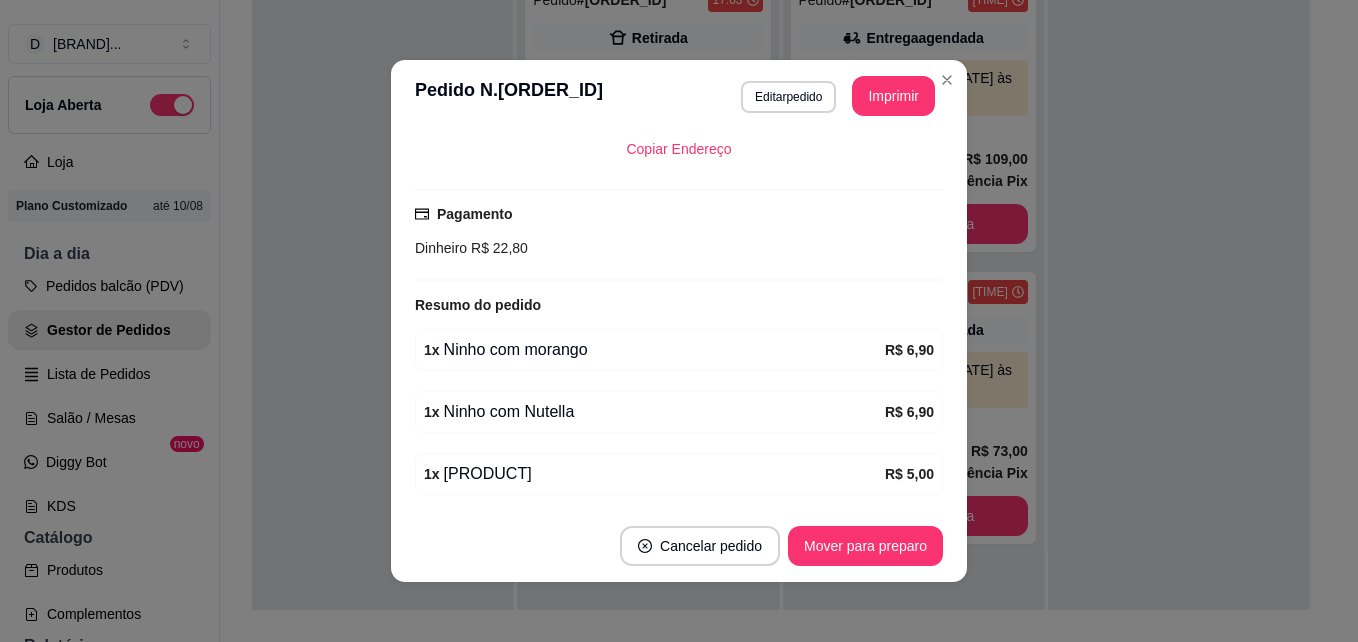 scroll, scrollTop: 539, scrollLeft: 0, axis: vertical 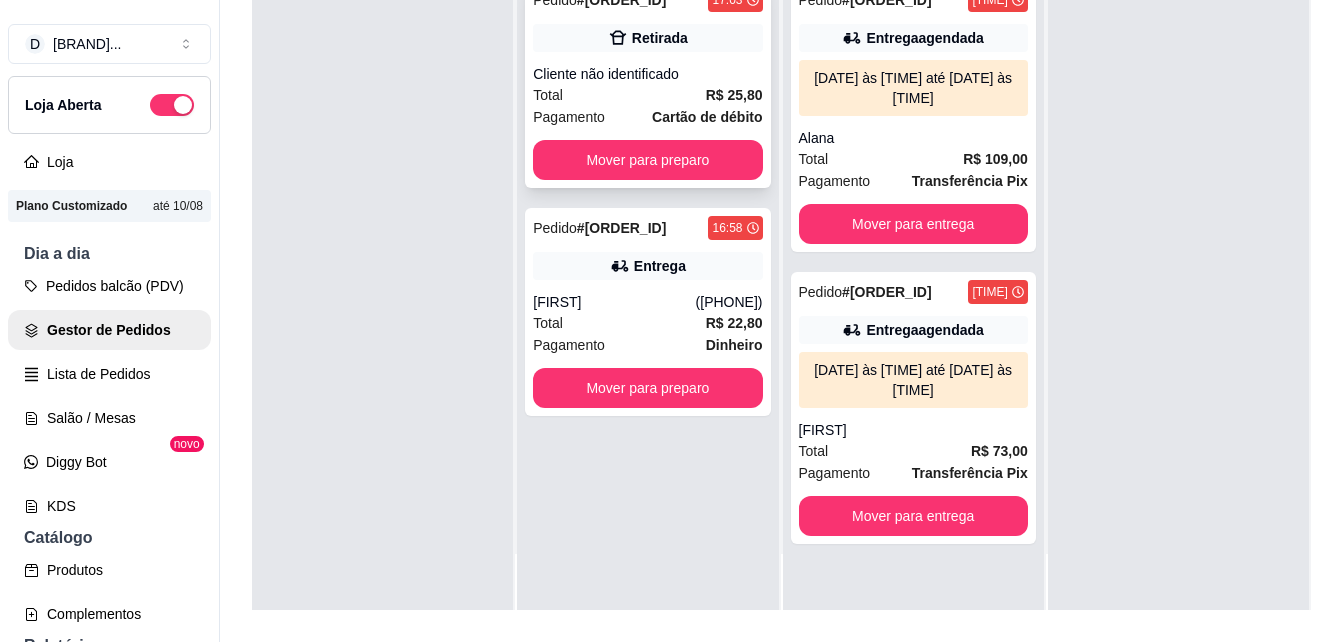 click on "Pagamento Cartão de débito" at bounding box center [647, 117] 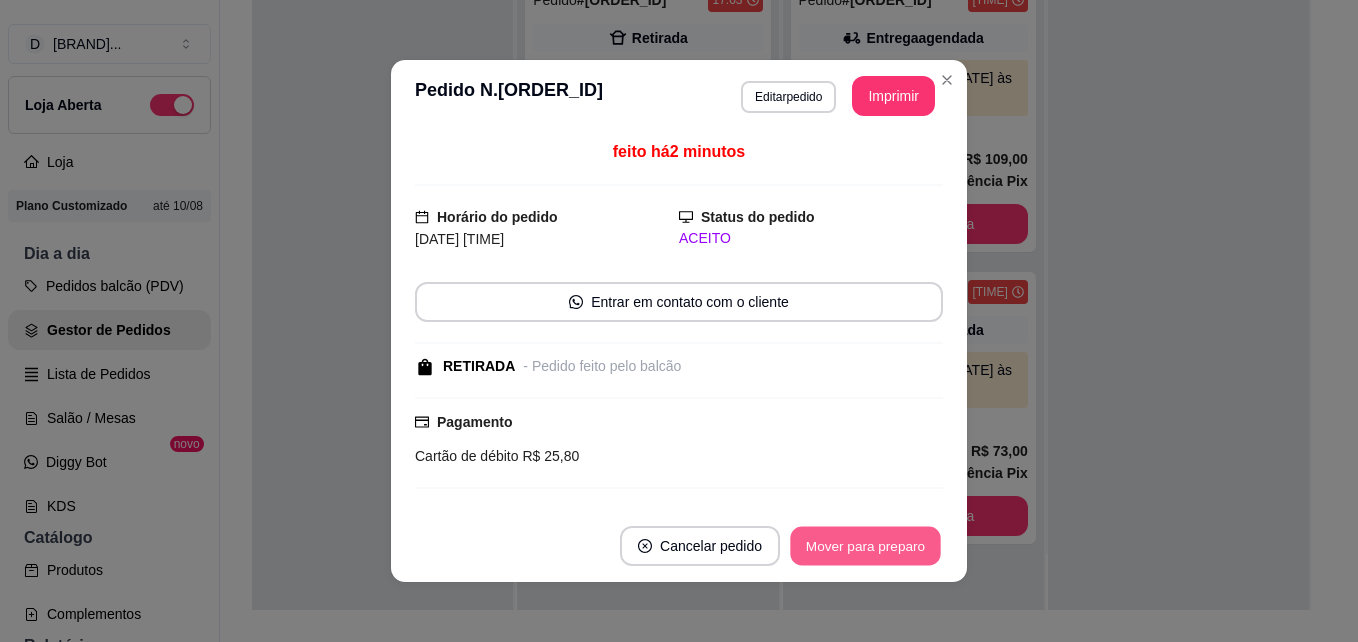 click on "Mover para preparo" at bounding box center [865, 546] 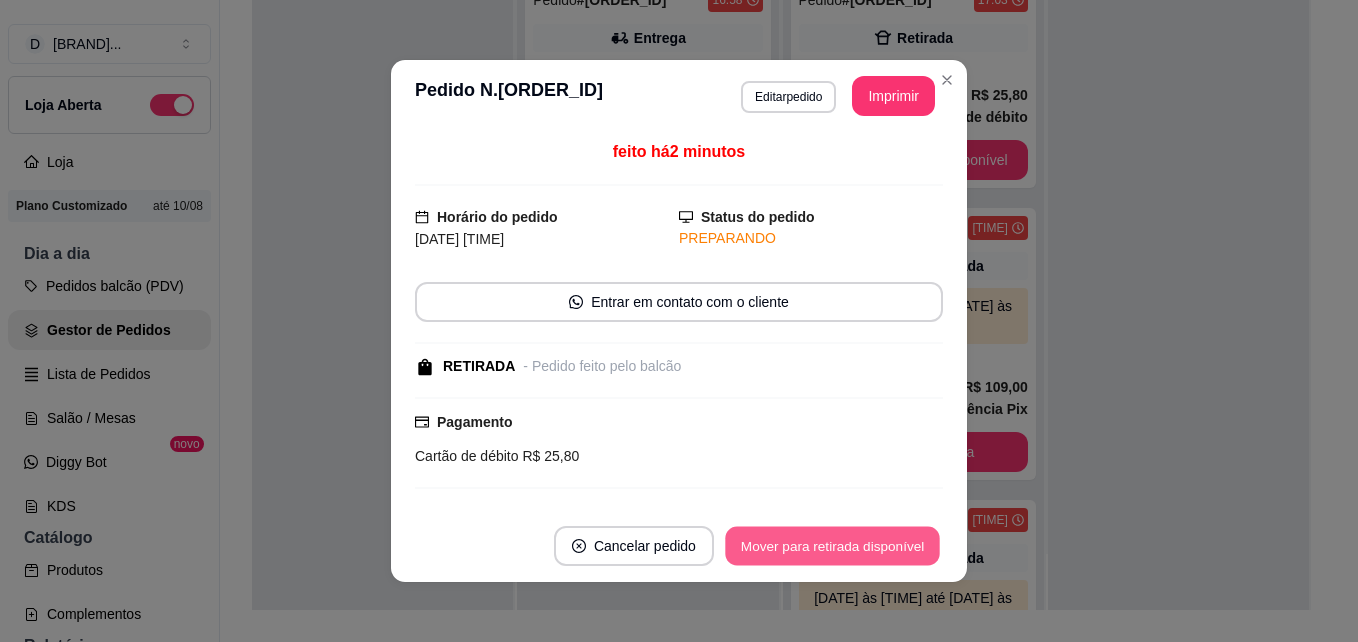 click on "Mover para retirada disponível" at bounding box center (832, 546) 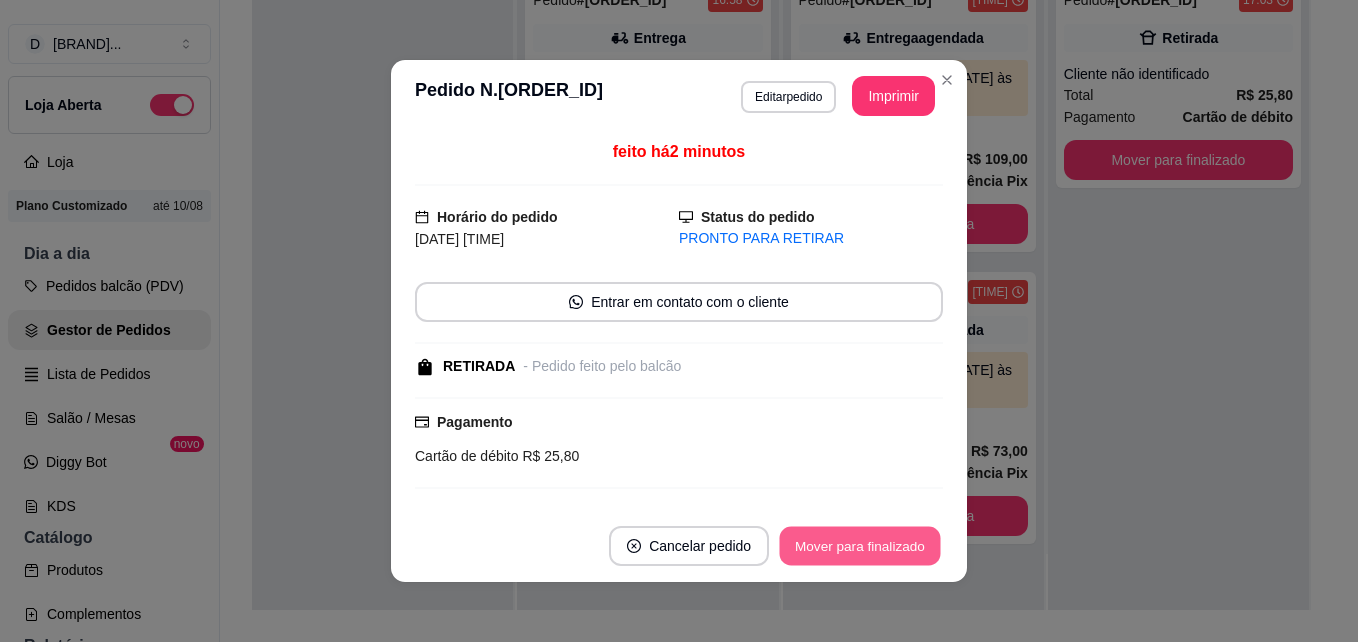 click on "Mover para finalizado" at bounding box center (860, 546) 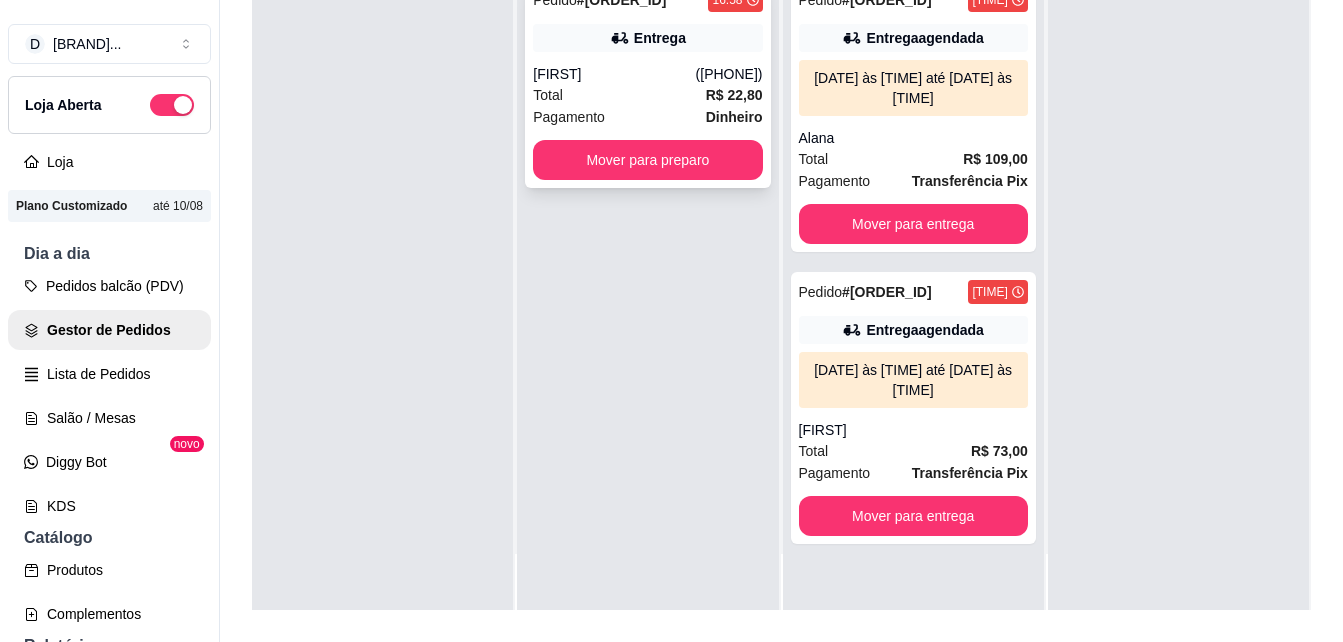 click on "Pagamento Dinheiro" at bounding box center [647, 117] 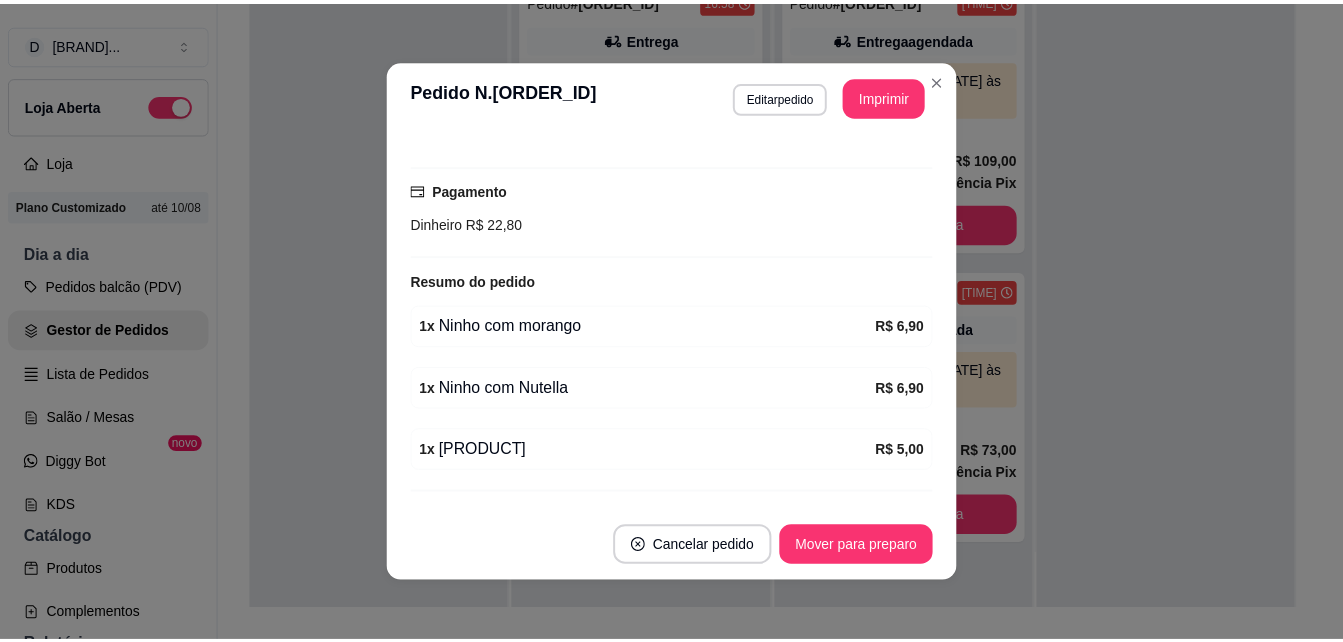 scroll, scrollTop: 493, scrollLeft: 0, axis: vertical 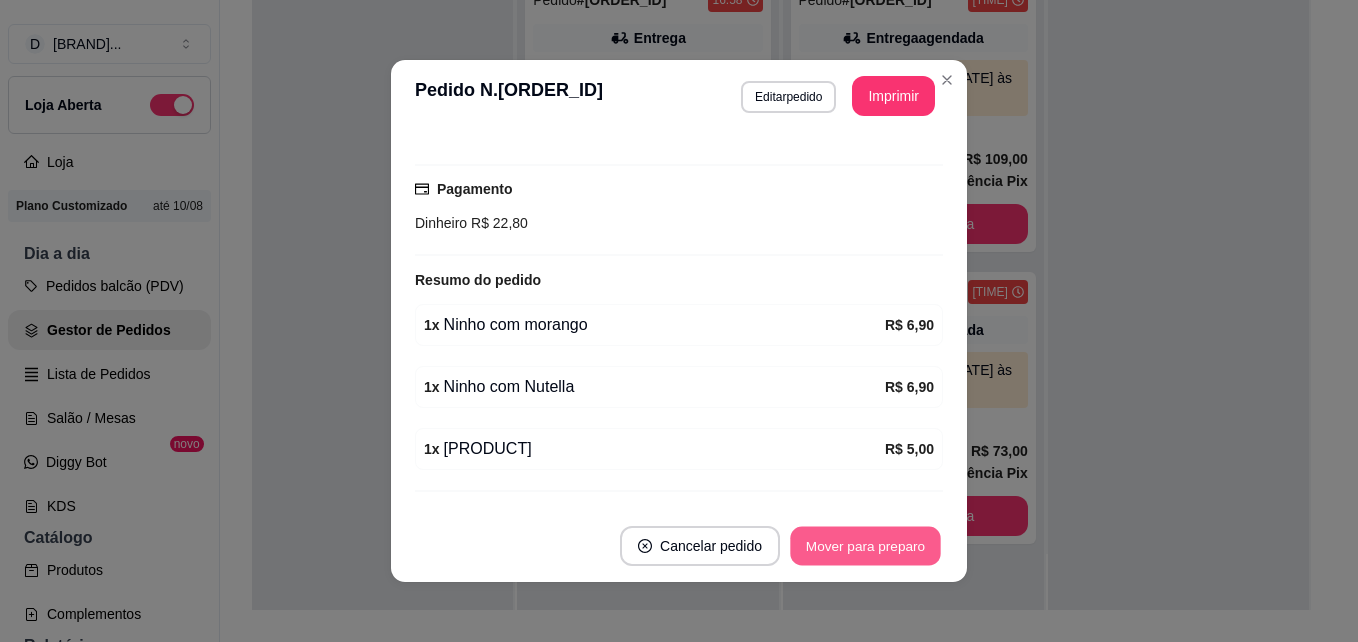 click on "Mover para preparo" at bounding box center (865, 546) 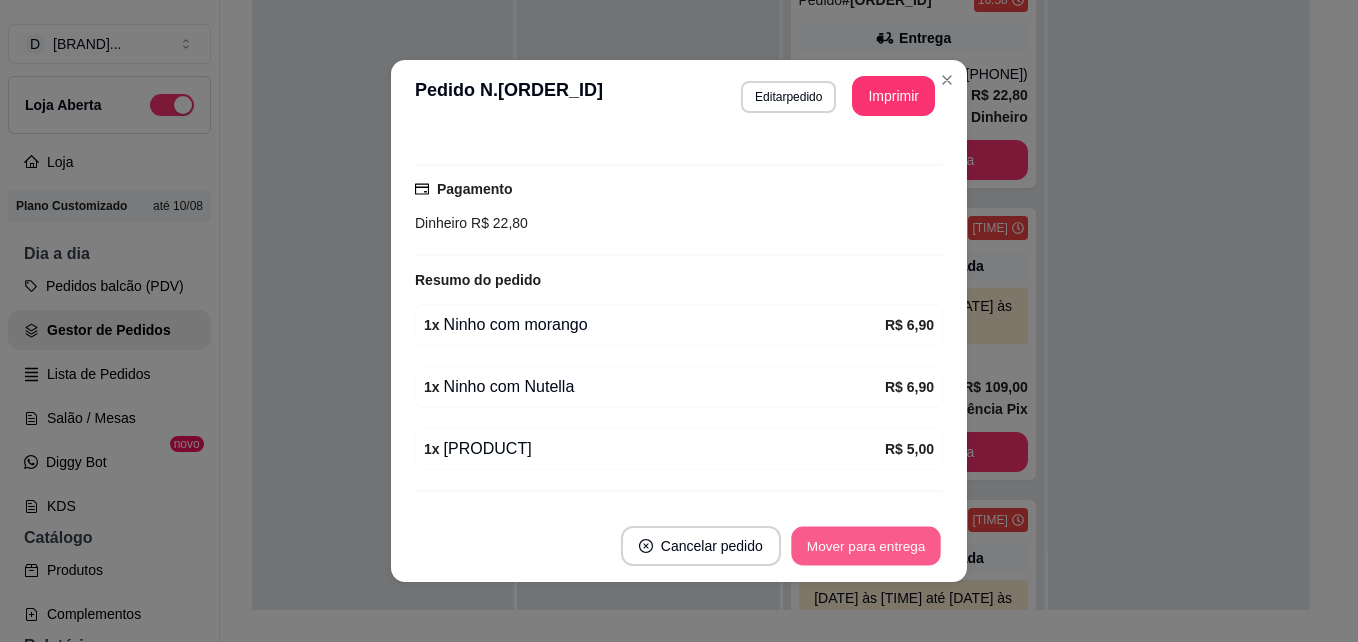 click on "Mover para entrega" at bounding box center (866, 546) 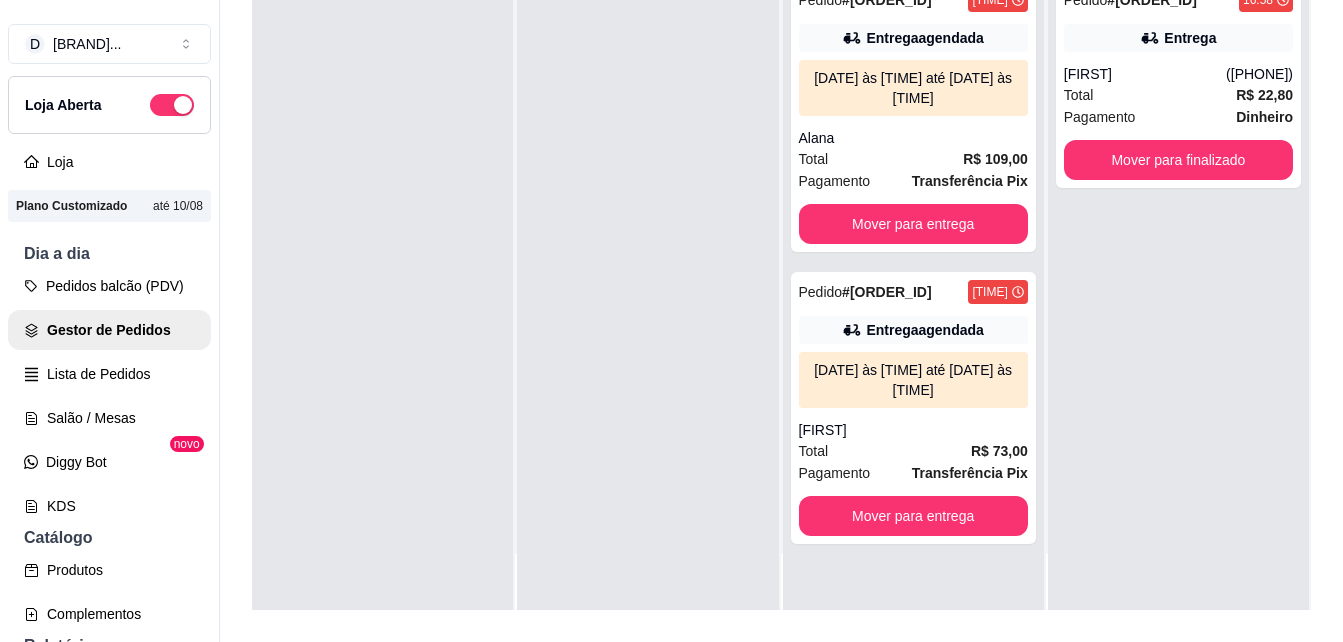 scroll, scrollTop: 0, scrollLeft: 0, axis: both 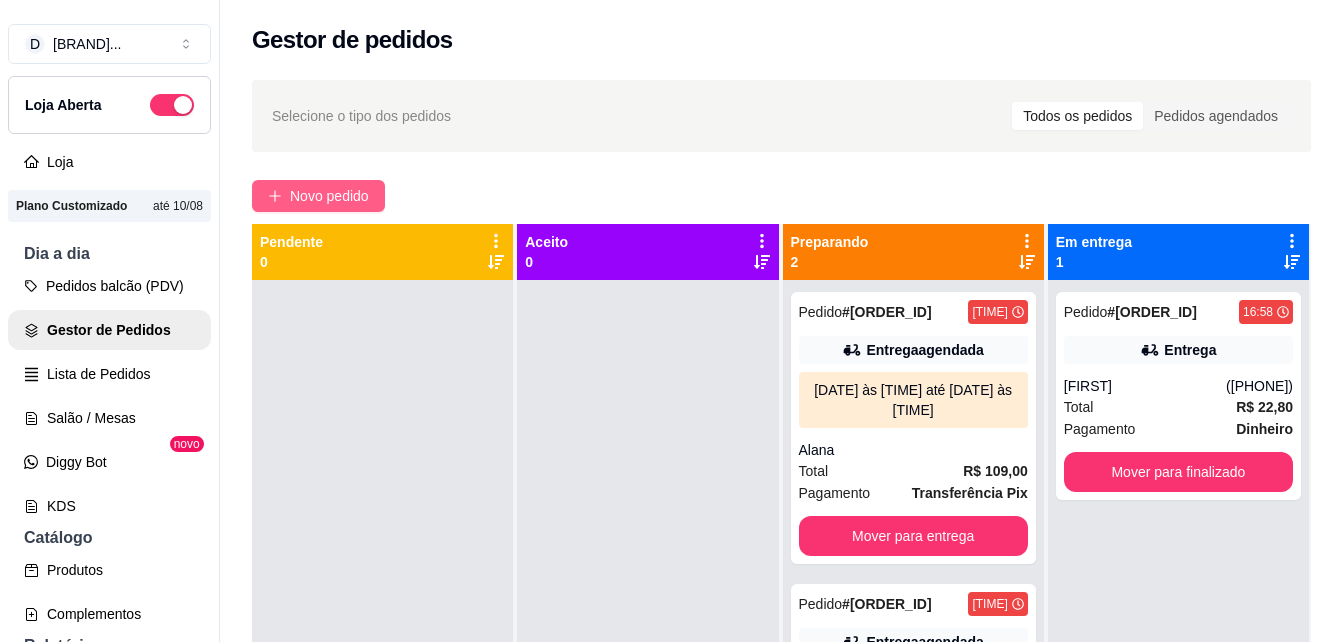 click on "Novo pedido" at bounding box center (329, 196) 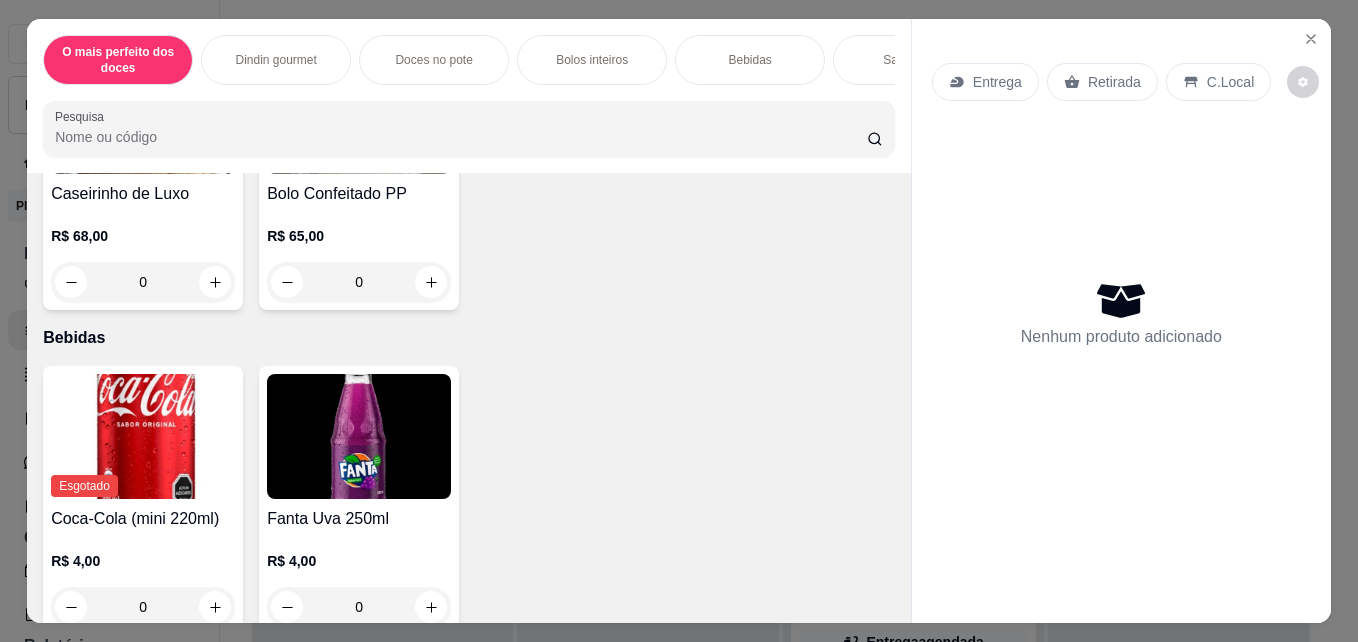 scroll, scrollTop: 1547, scrollLeft: 0, axis: vertical 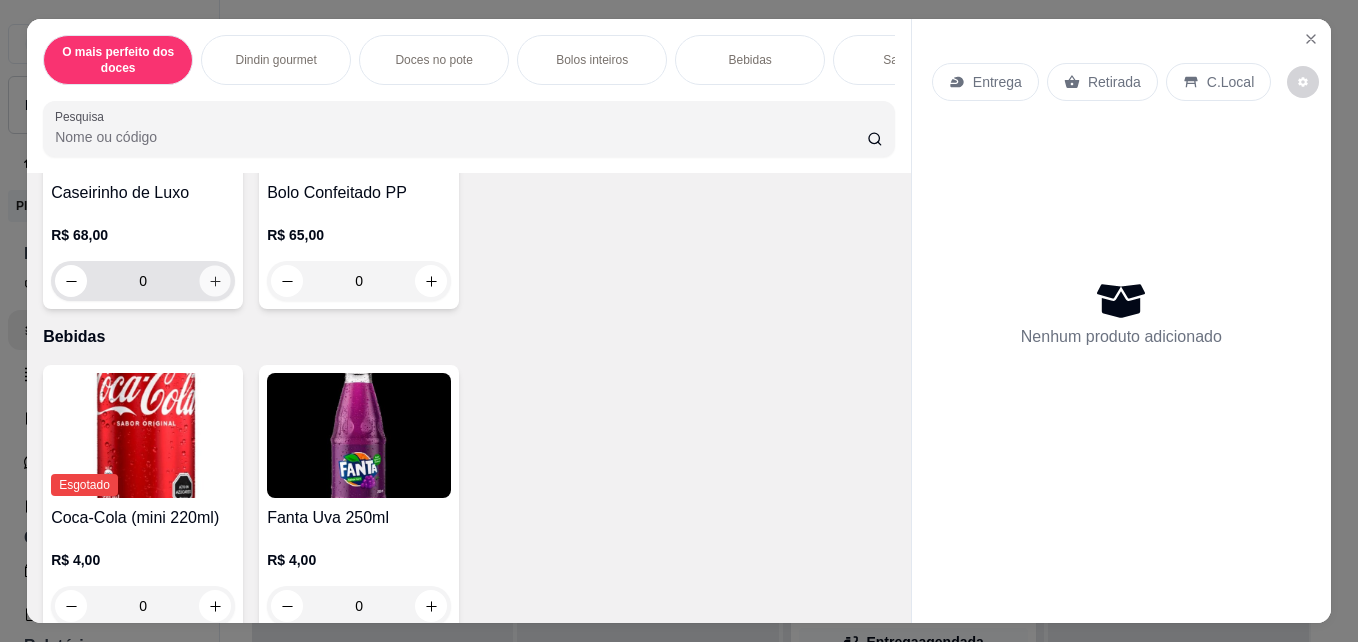 click 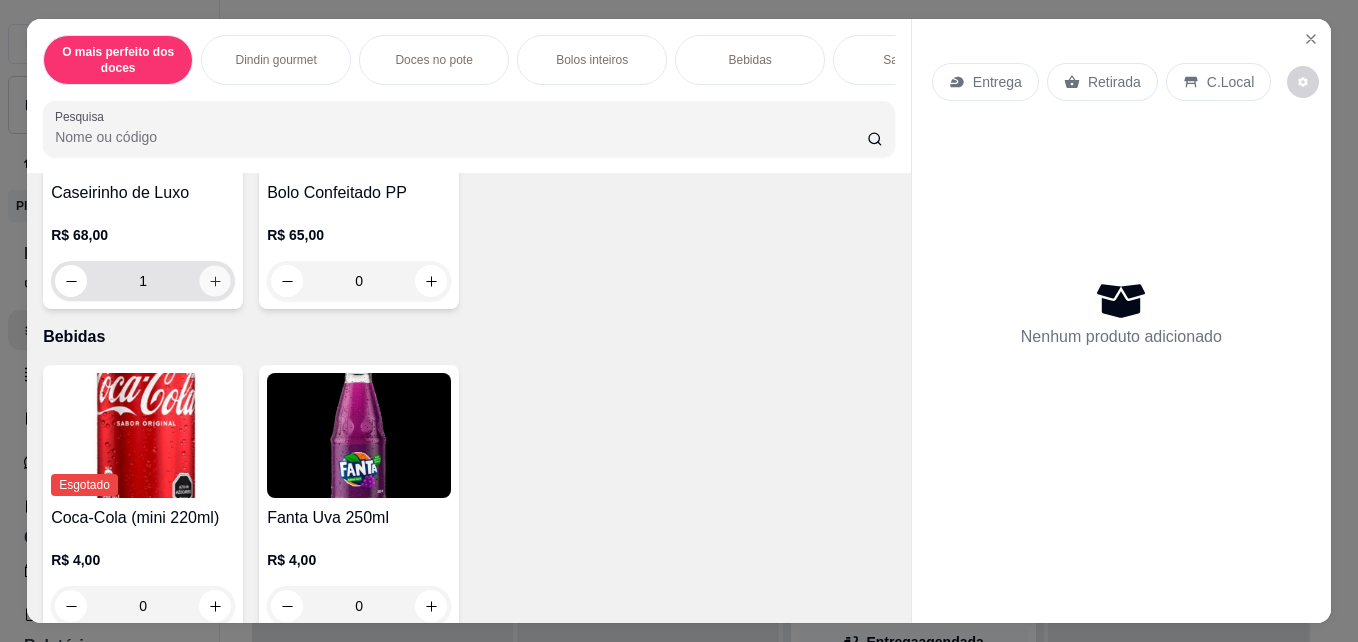 scroll, scrollTop: 1548, scrollLeft: 0, axis: vertical 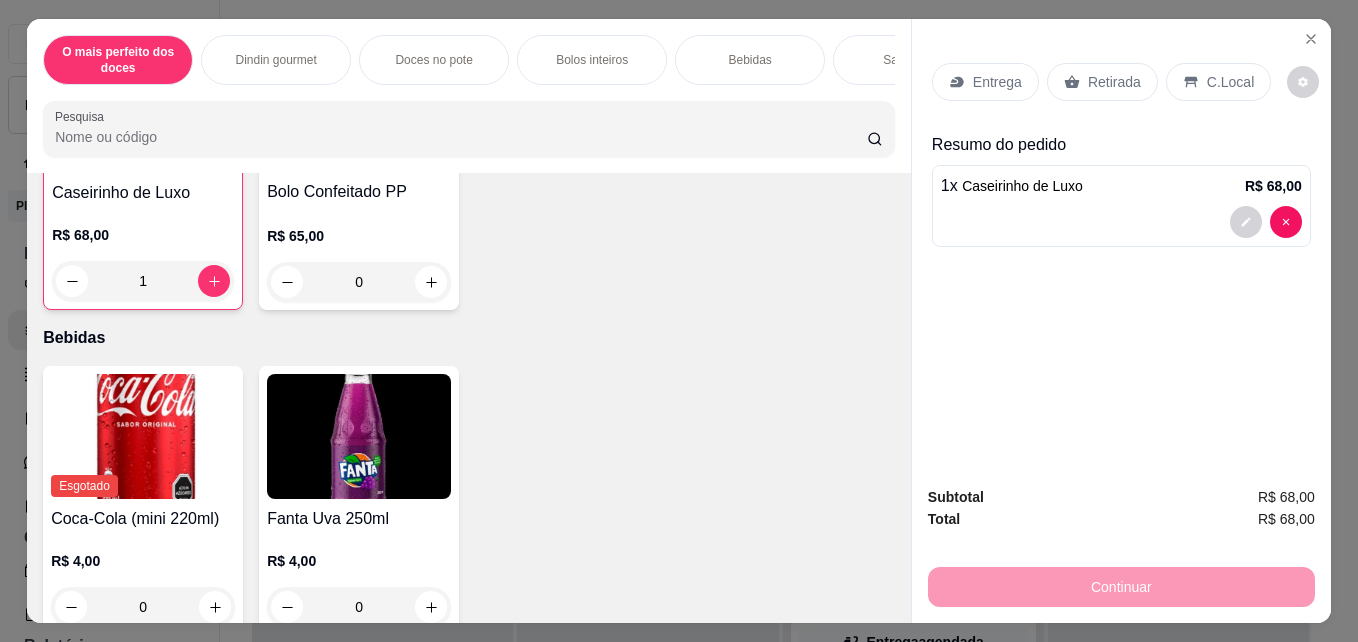 click on "Entrega" at bounding box center (997, 82) 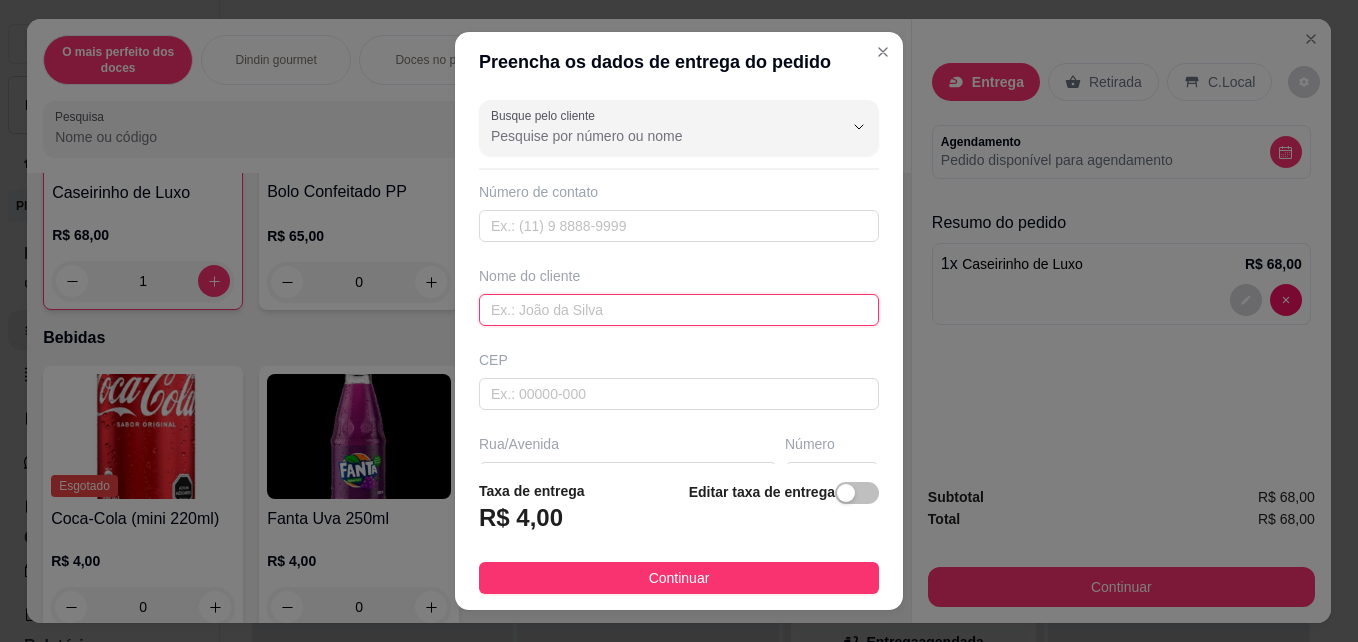 click at bounding box center [679, 310] 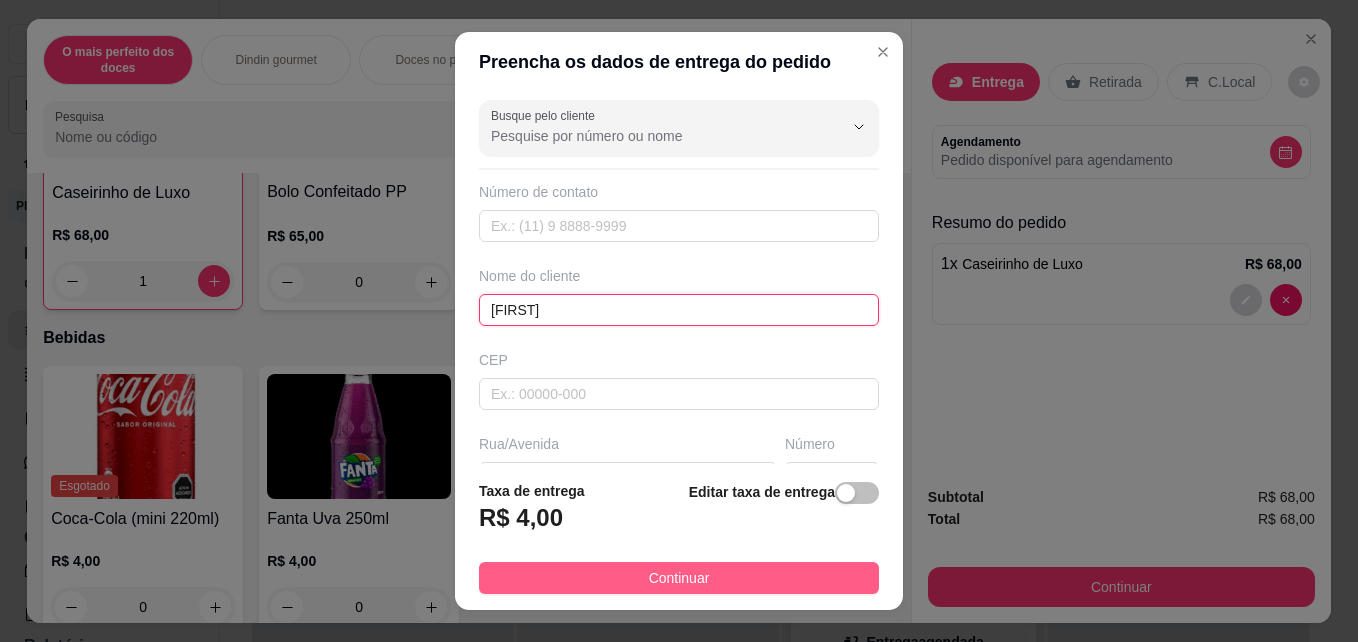 type on "[FIRST]" 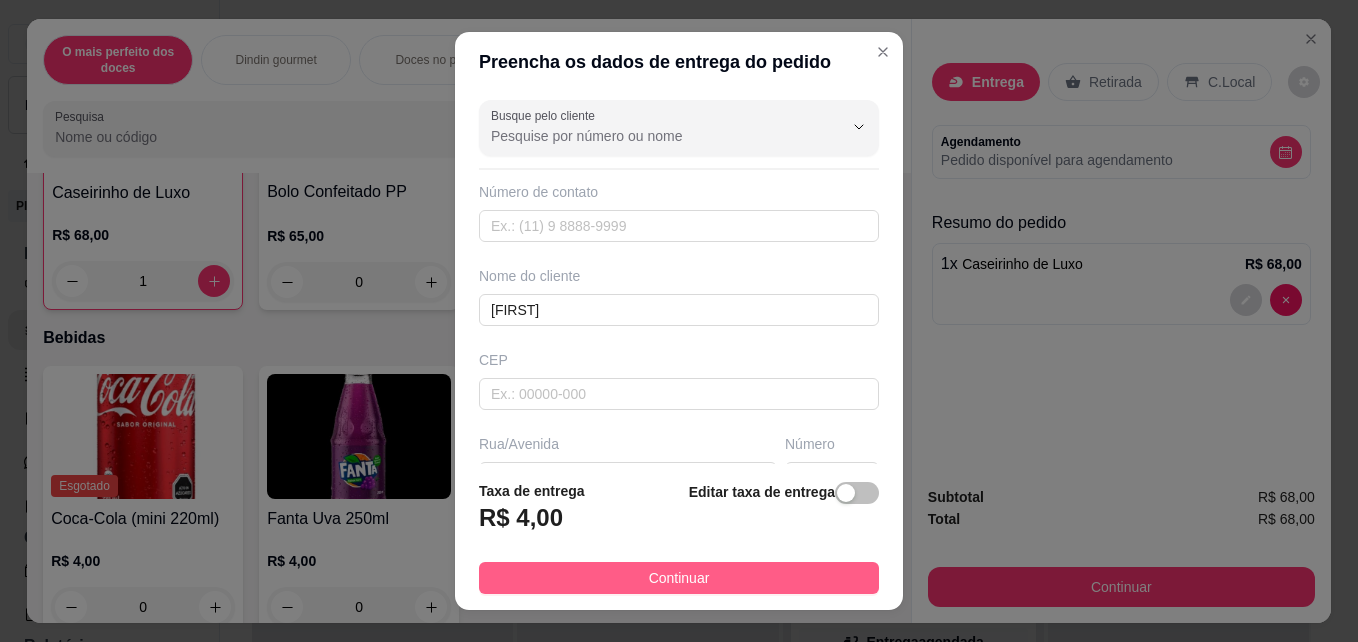 click on "Continuar" at bounding box center [679, 578] 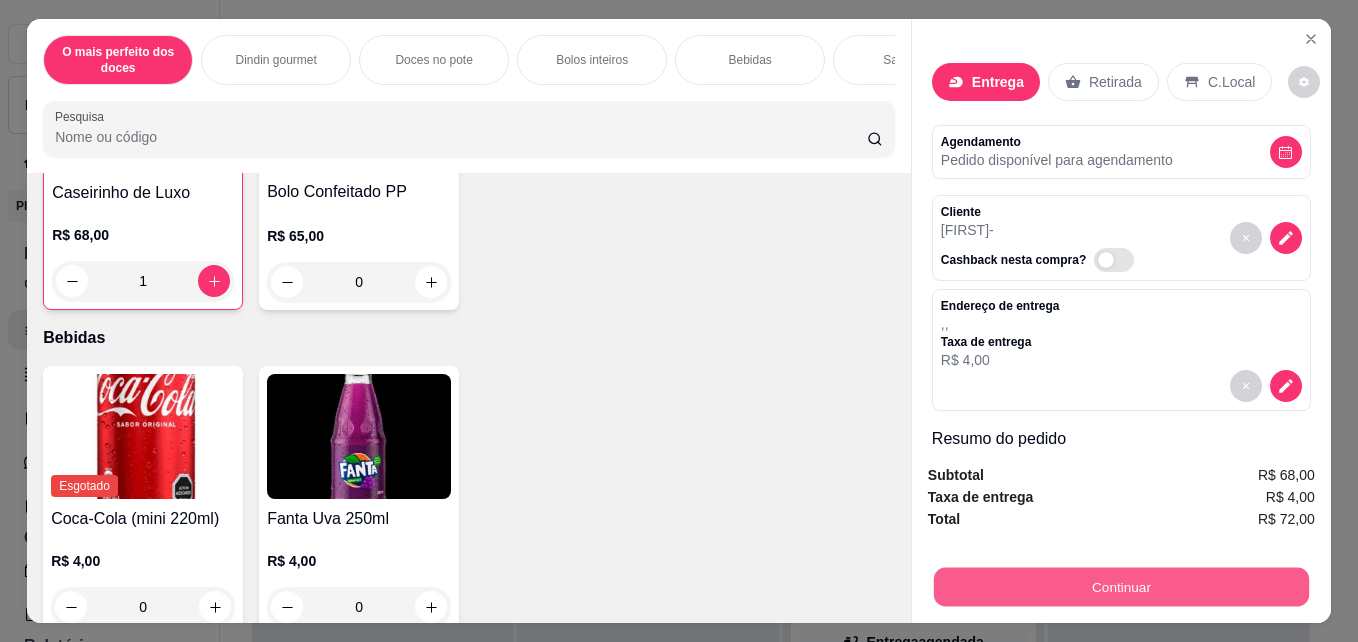 click on "Continuar" at bounding box center (1121, 586) 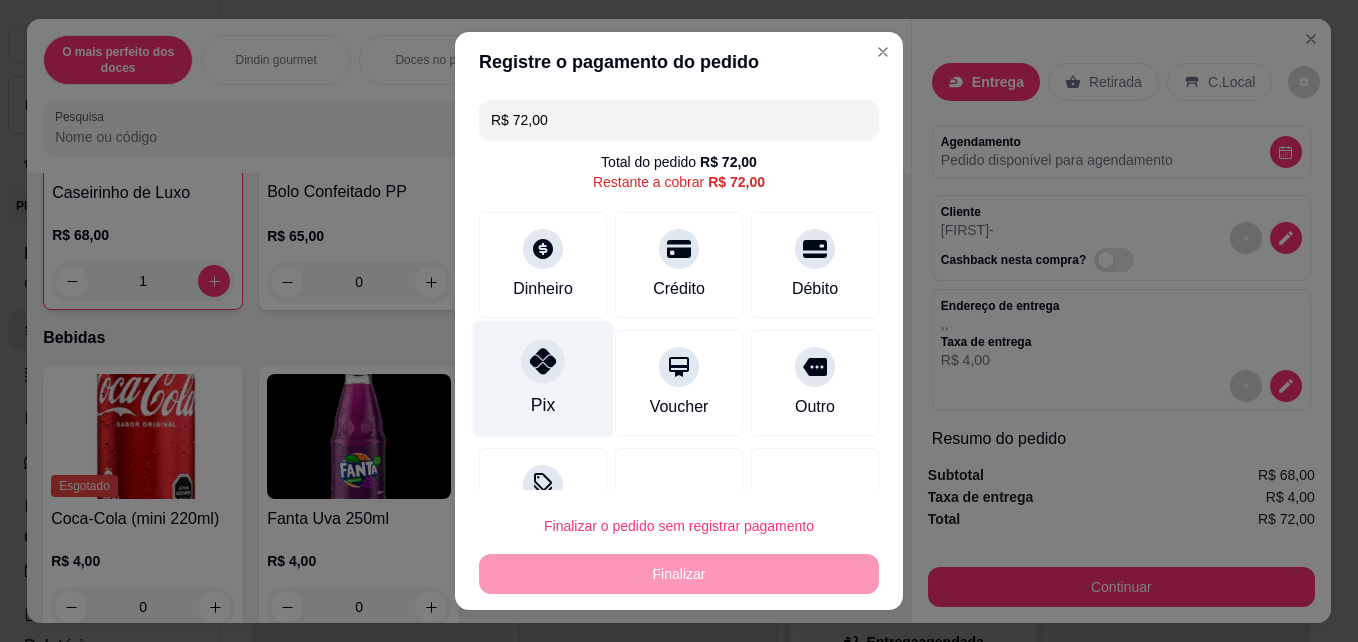 click on "Pix" at bounding box center [543, 379] 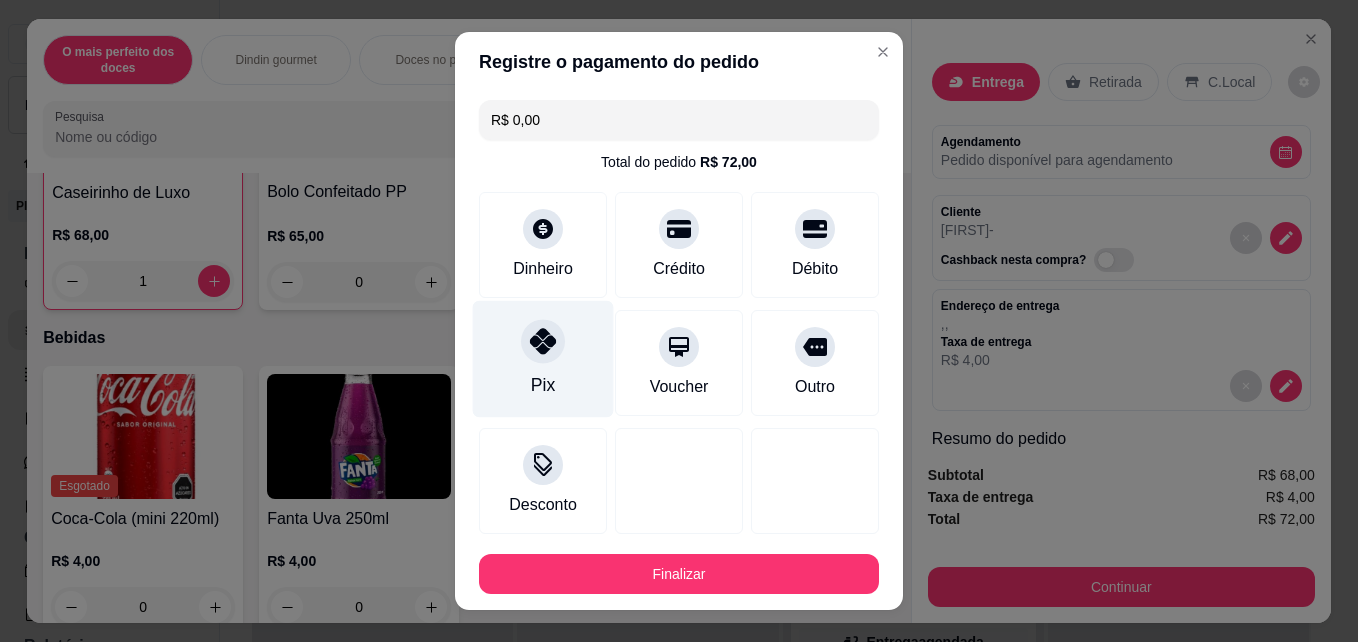 scroll, scrollTop: 108, scrollLeft: 0, axis: vertical 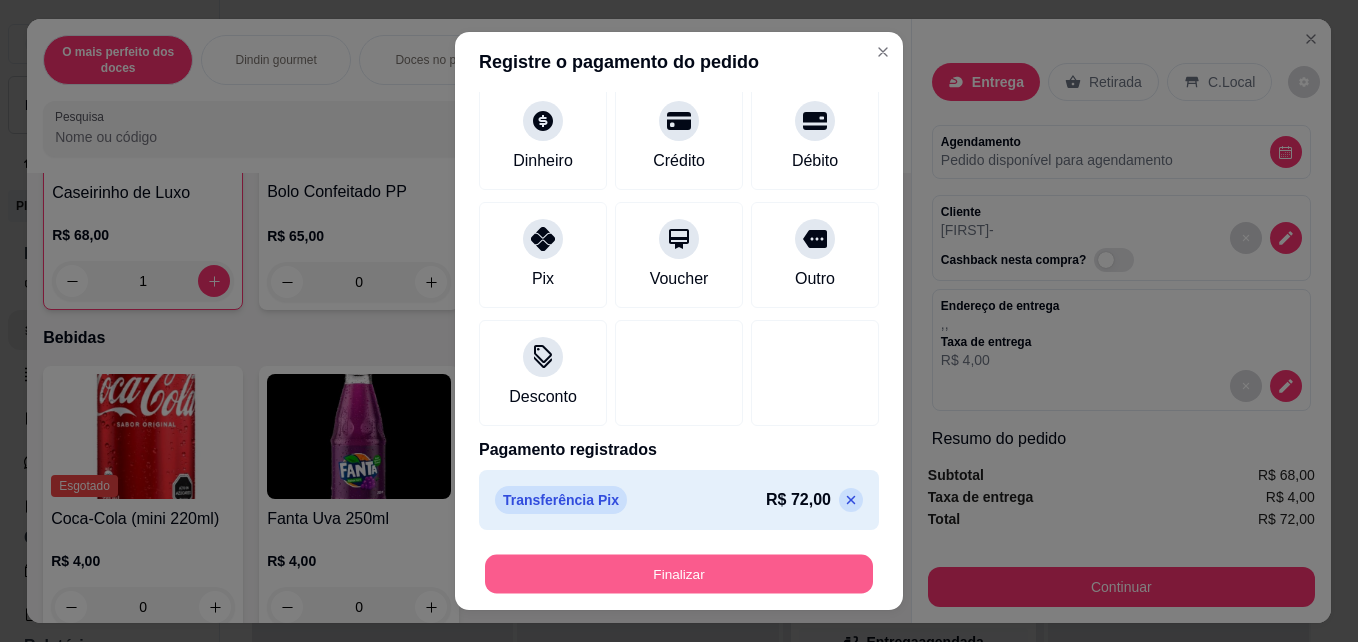 click on "Finalizar" at bounding box center (679, 574) 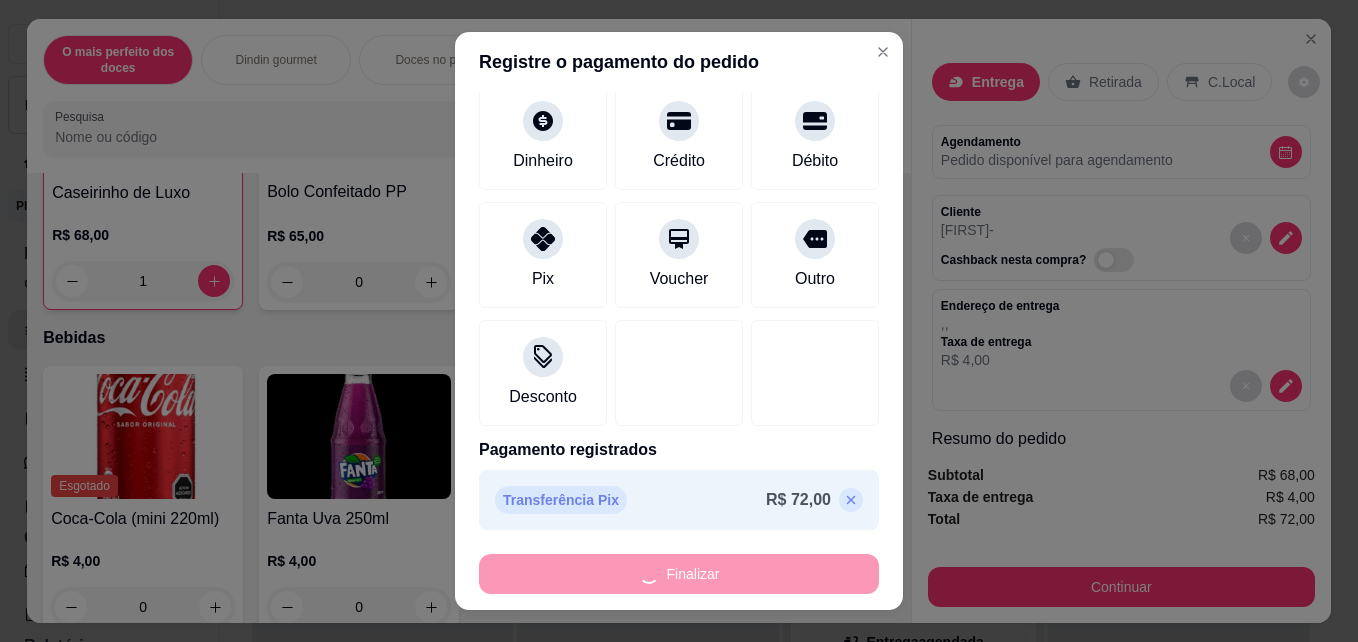 type on "0" 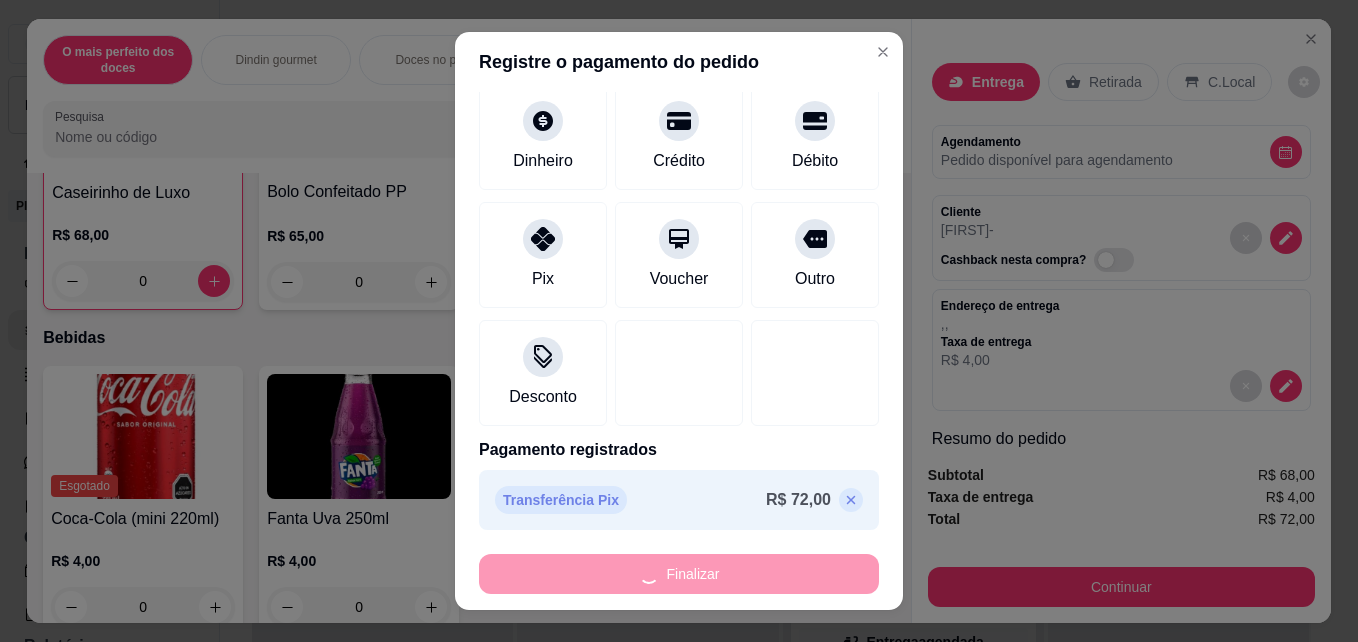 type on "-R$ 72,00" 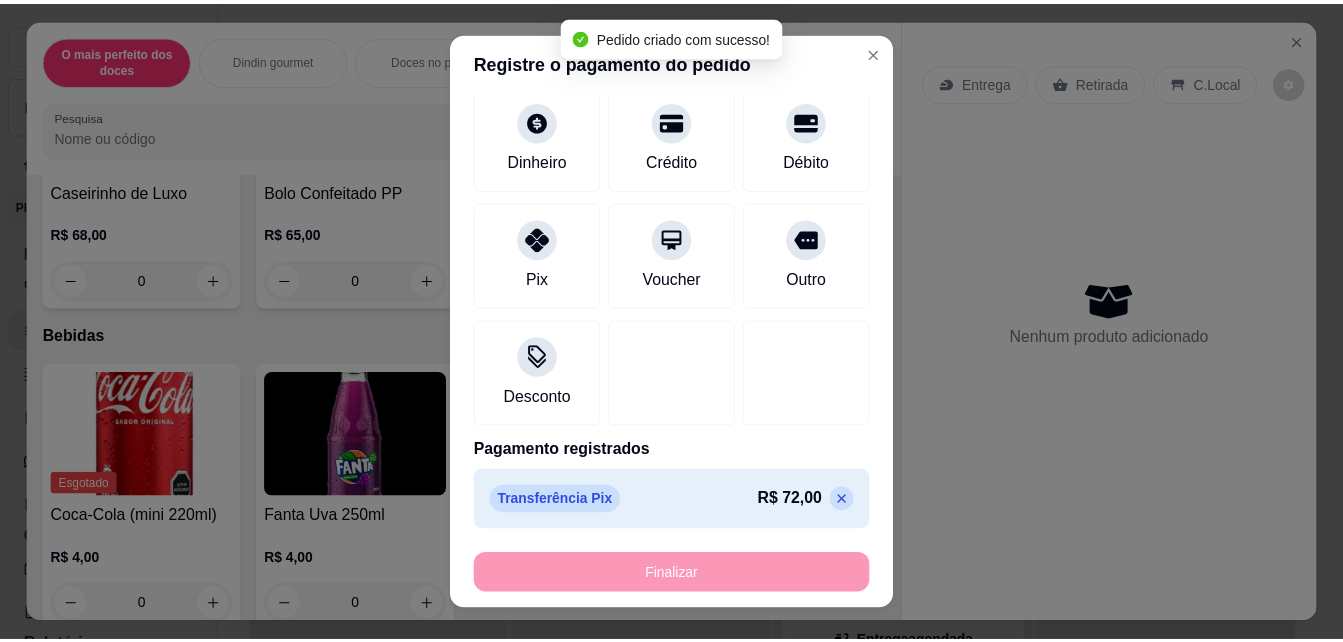 scroll, scrollTop: 1547, scrollLeft: 0, axis: vertical 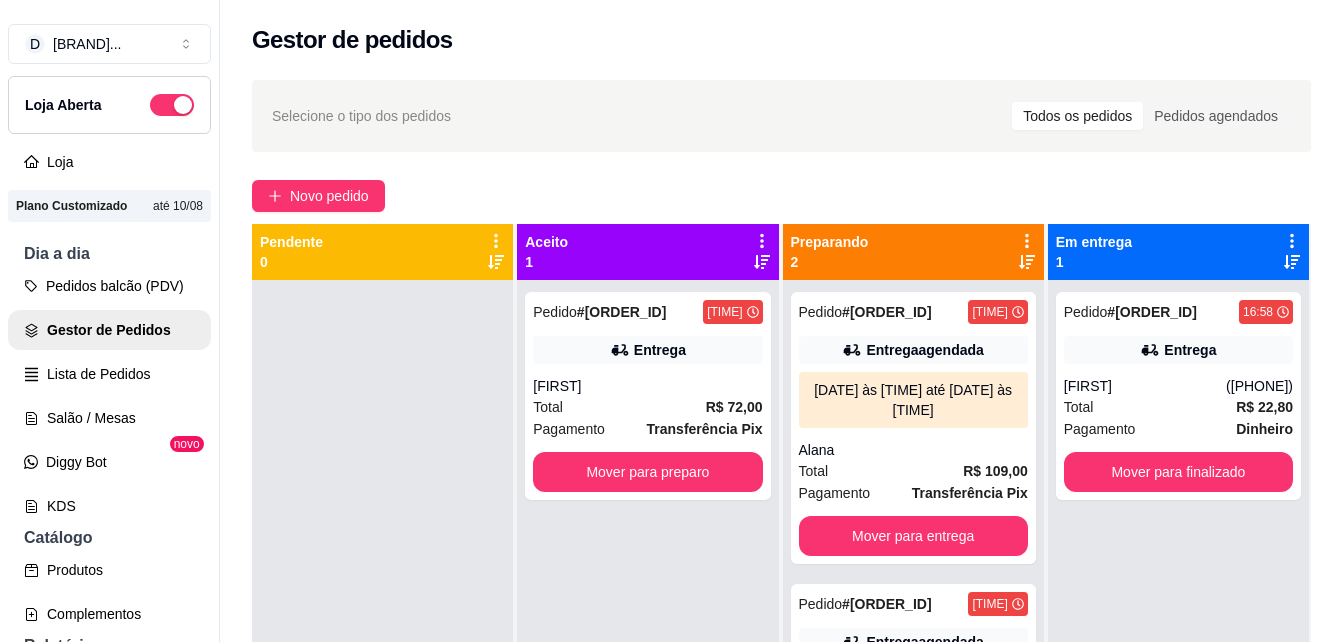 type 